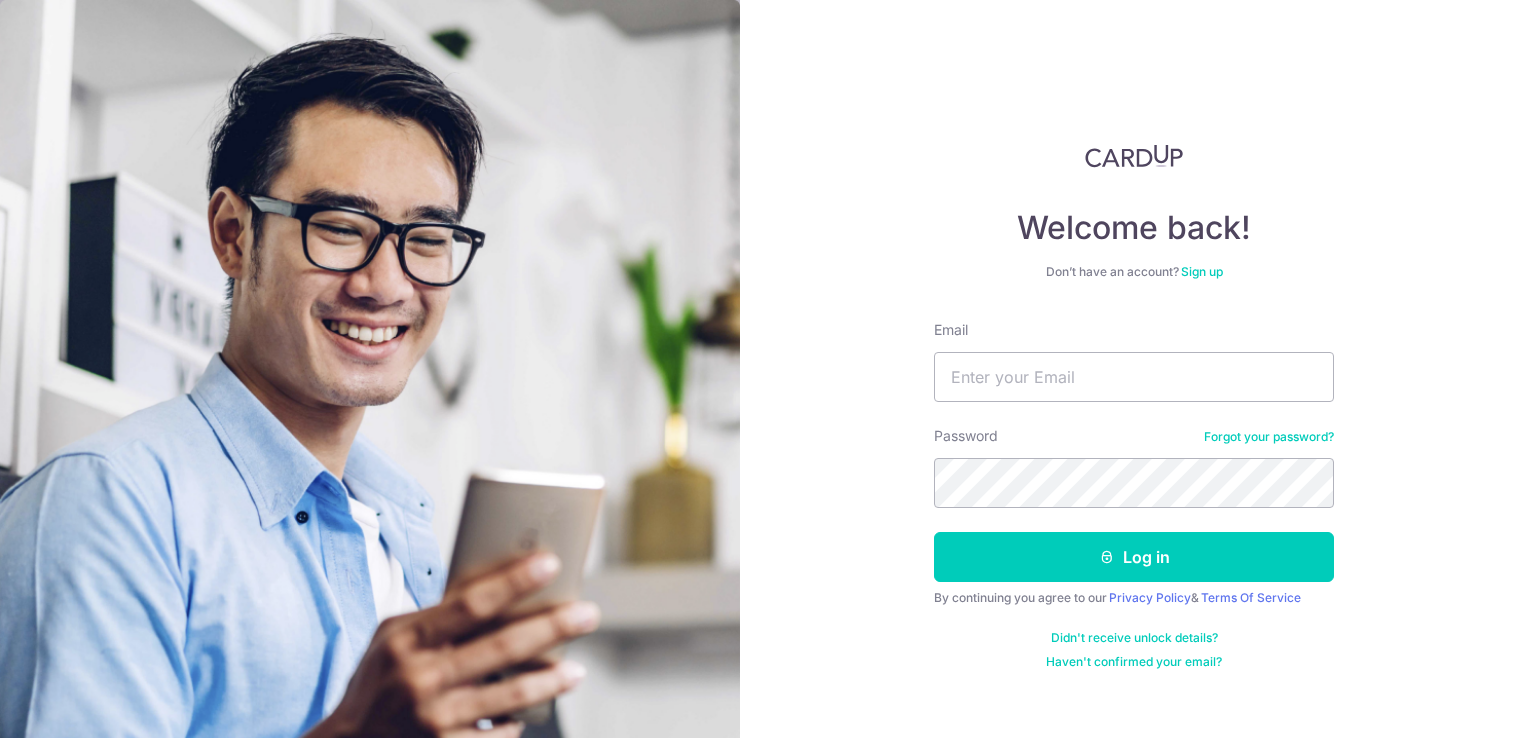 scroll, scrollTop: 0, scrollLeft: 0, axis: both 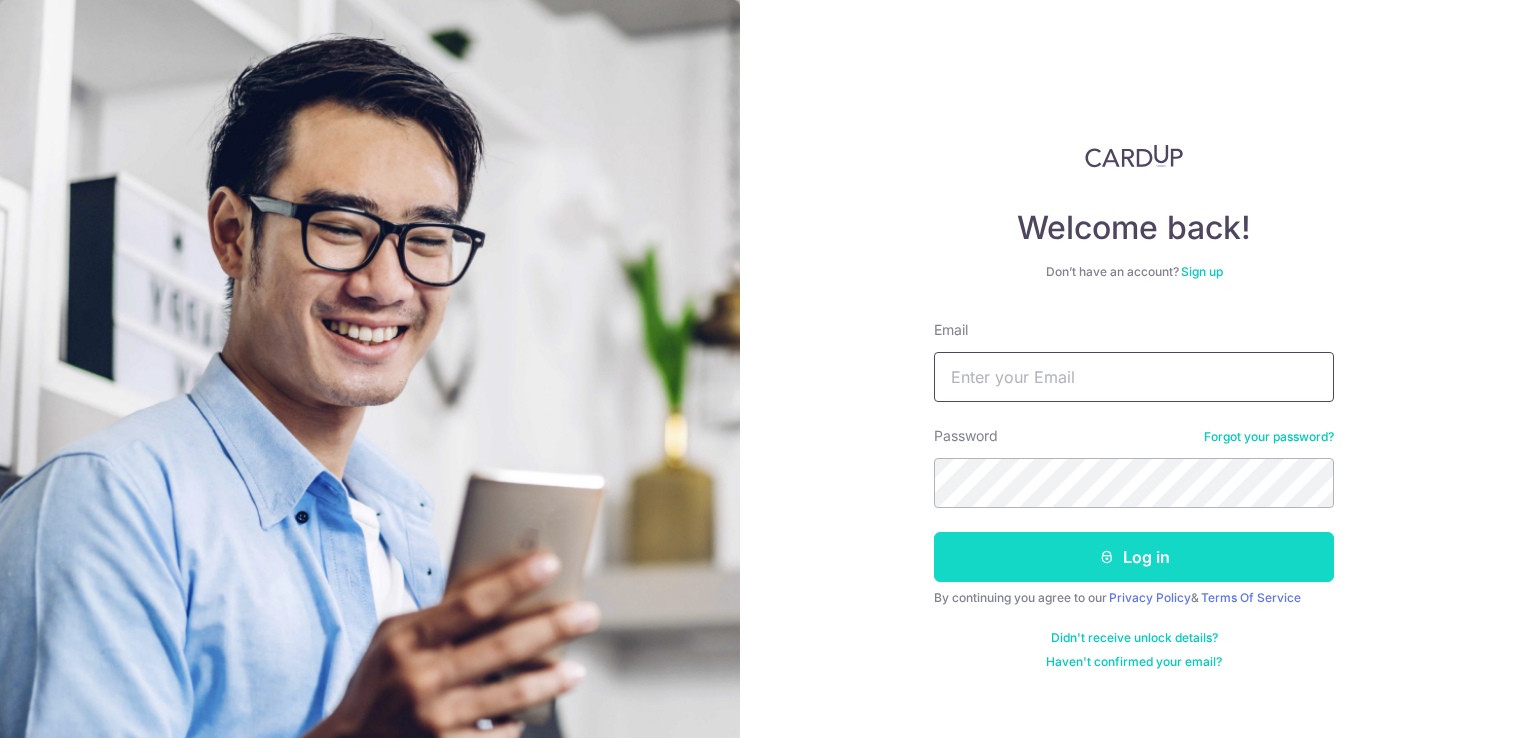 type on "[EMAIL]" 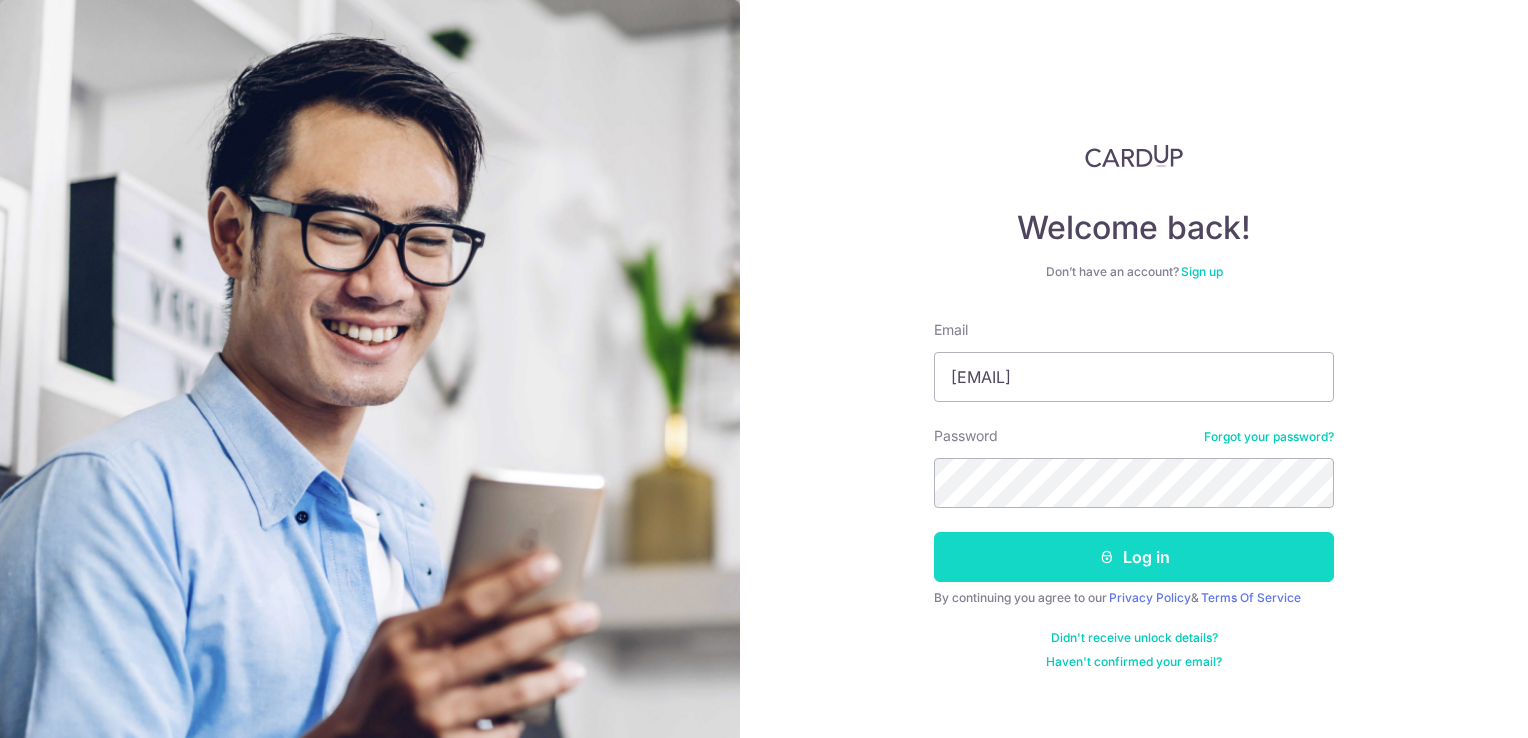 click on "Log in" at bounding box center [1134, 557] 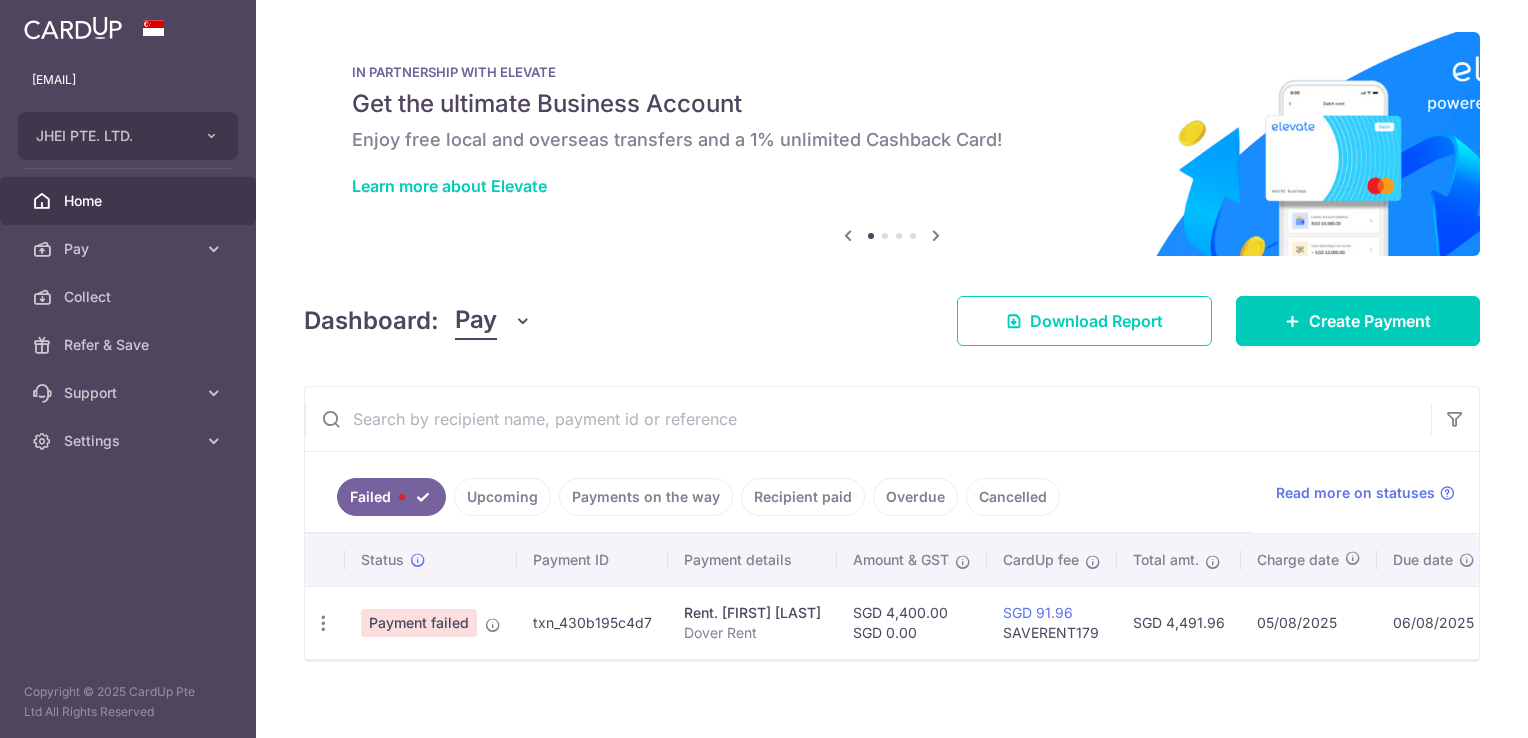 scroll, scrollTop: 0, scrollLeft: 0, axis: both 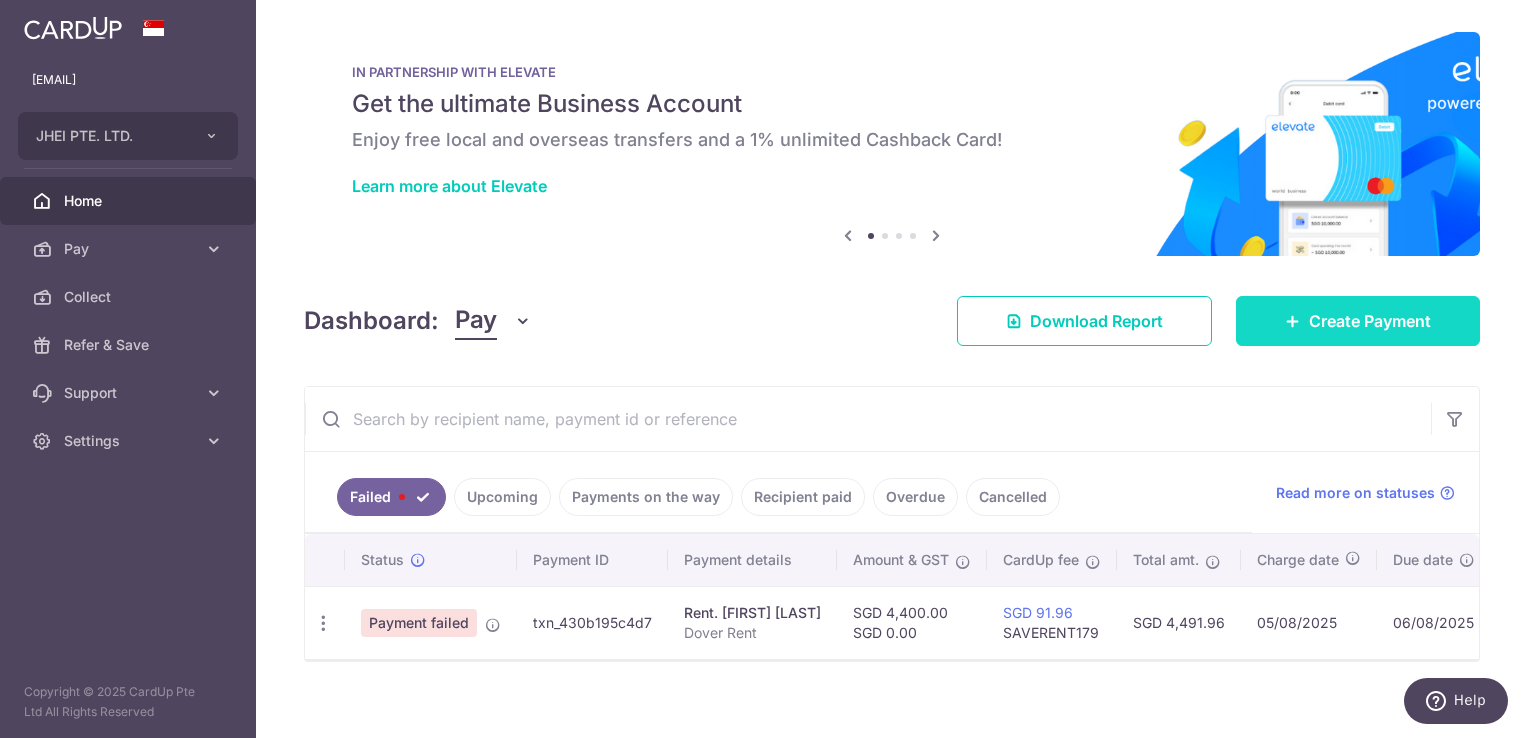 click on "Create Payment" at bounding box center [1370, 321] 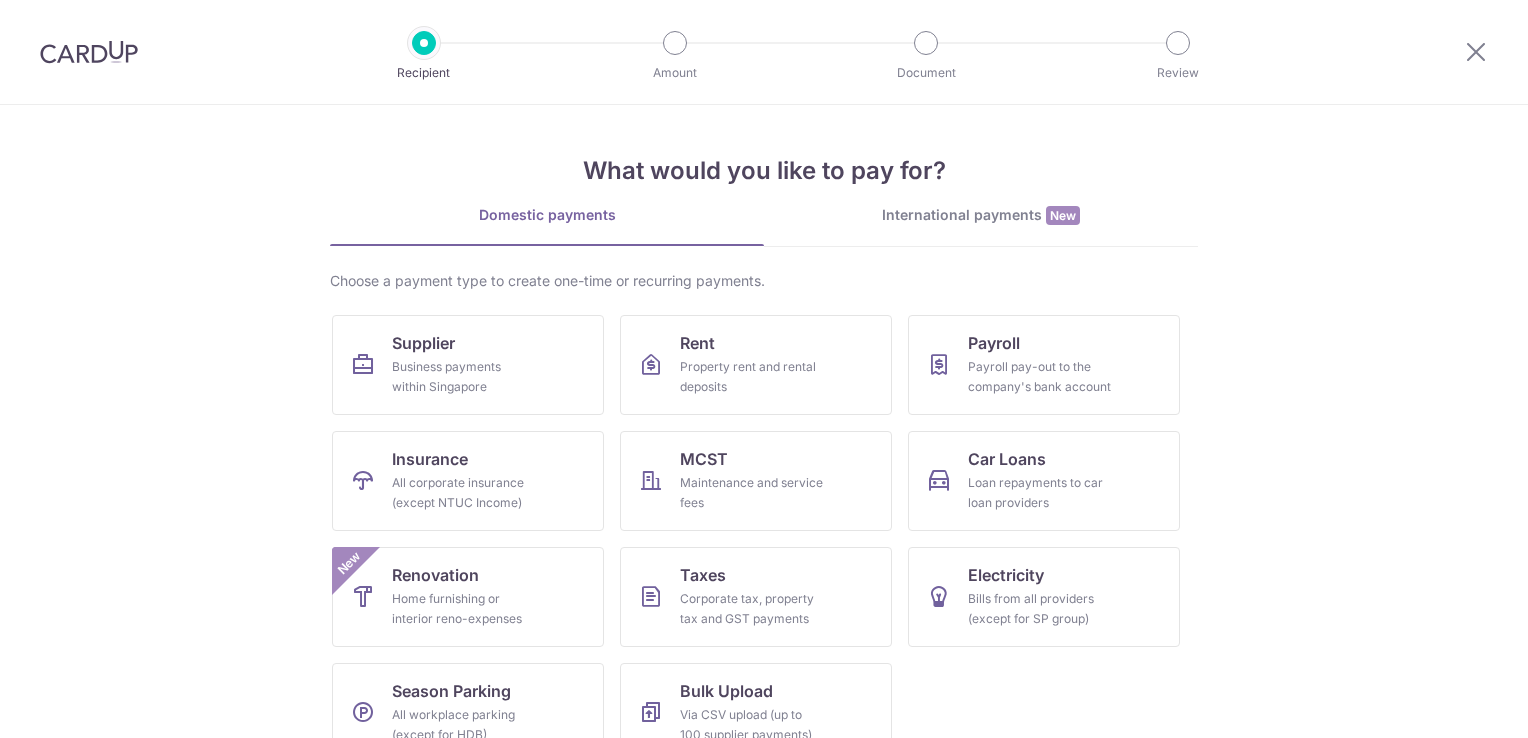 scroll, scrollTop: 0, scrollLeft: 0, axis: both 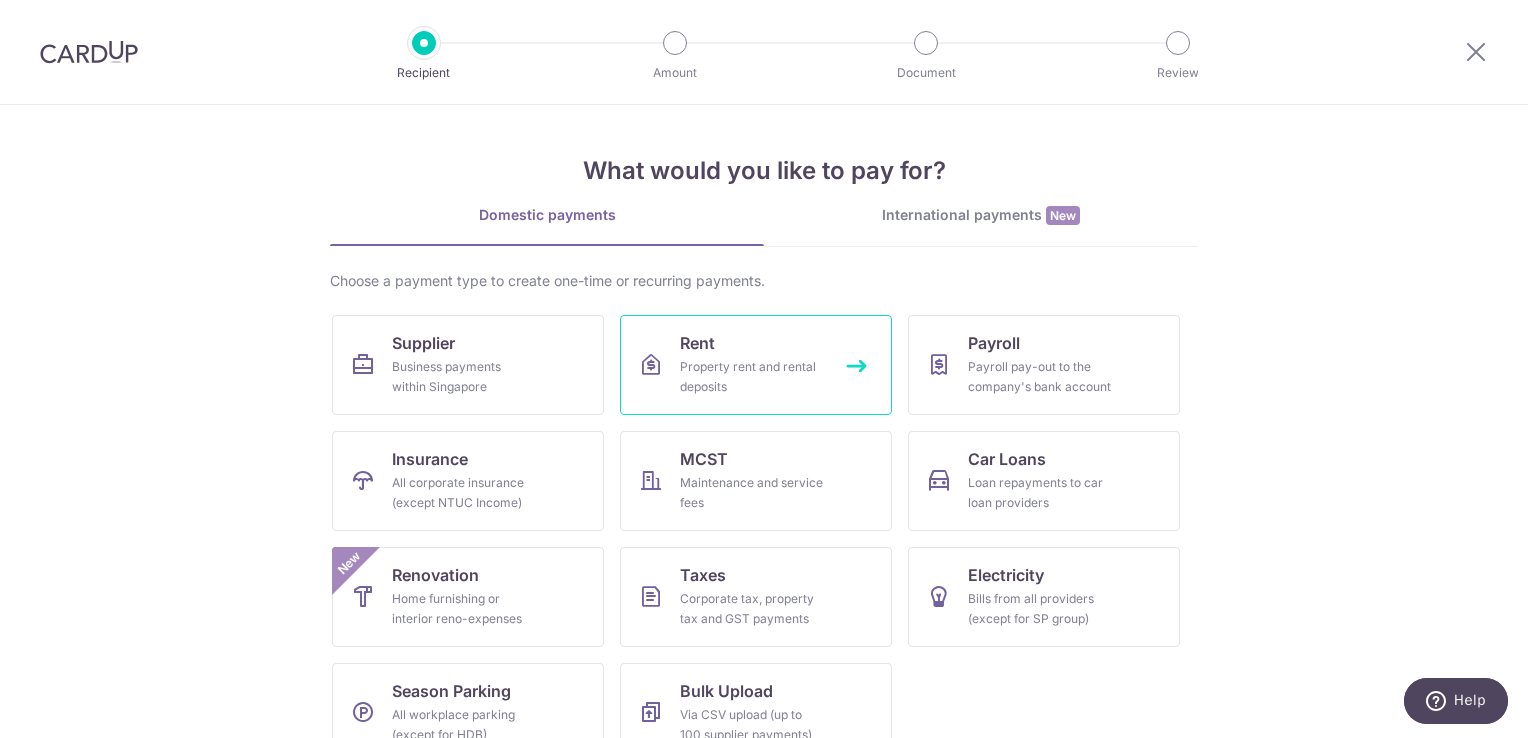 click on "Property rent and rental deposits" at bounding box center (752, 377) 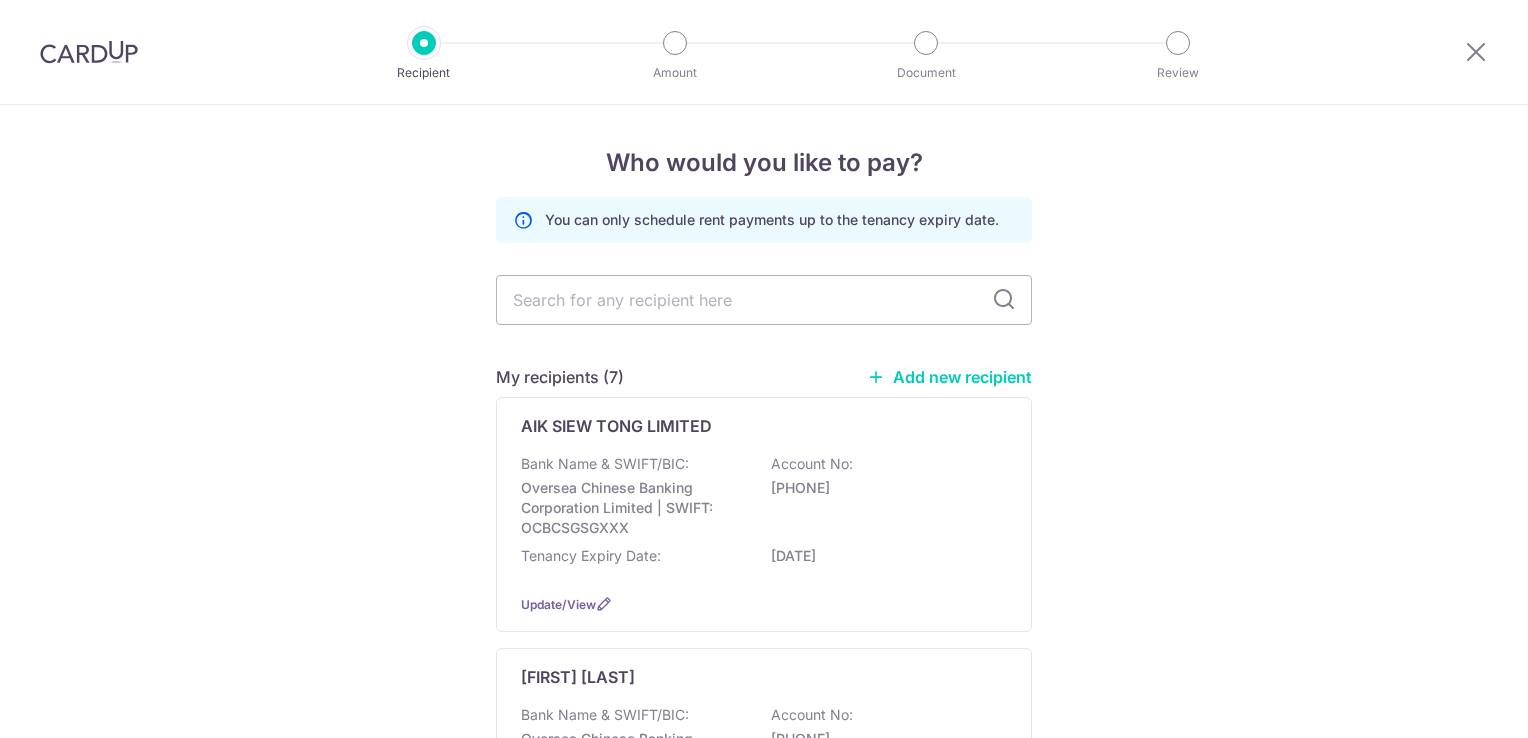 scroll, scrollTop: 0, scrollLeft: 0, axis: both 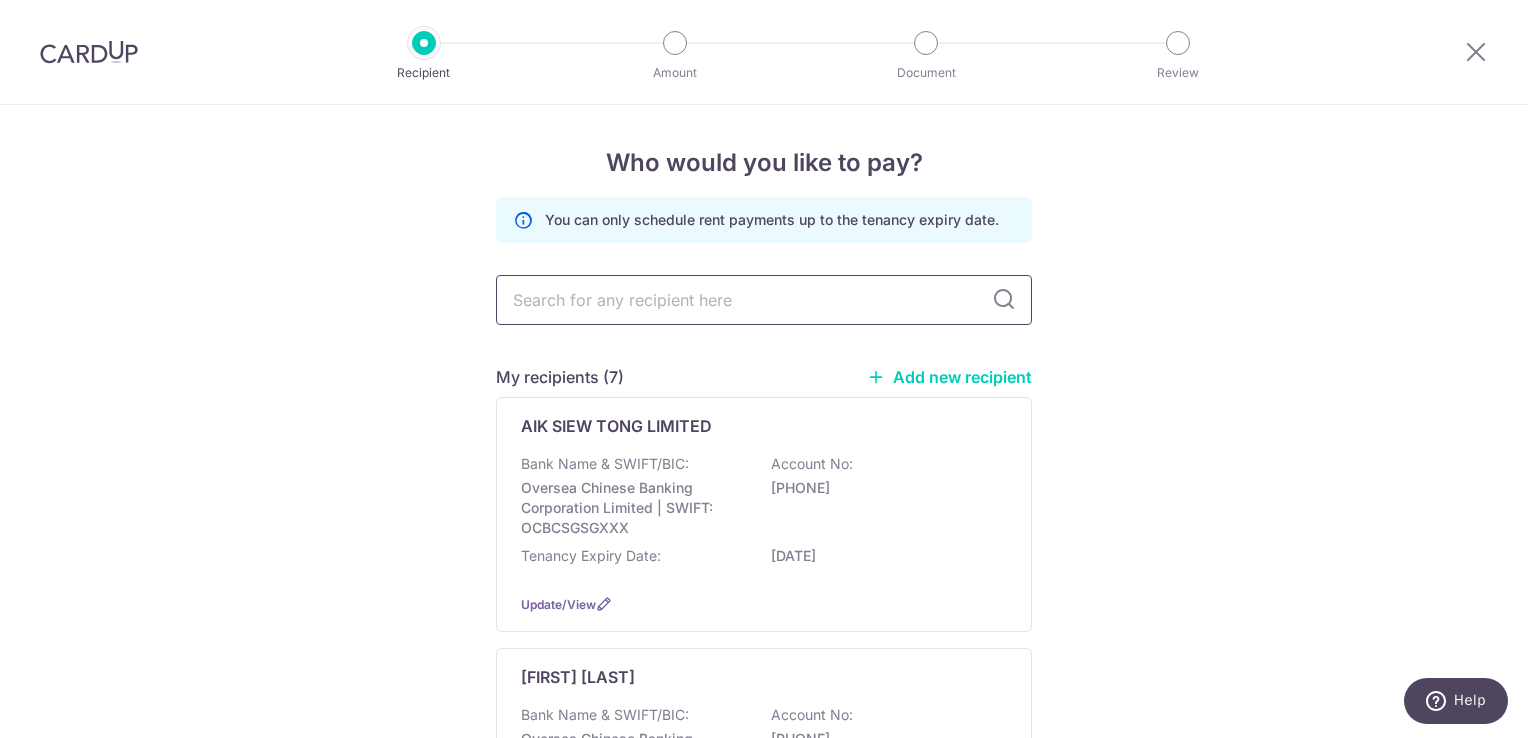 click at bounding box center (764, 300) 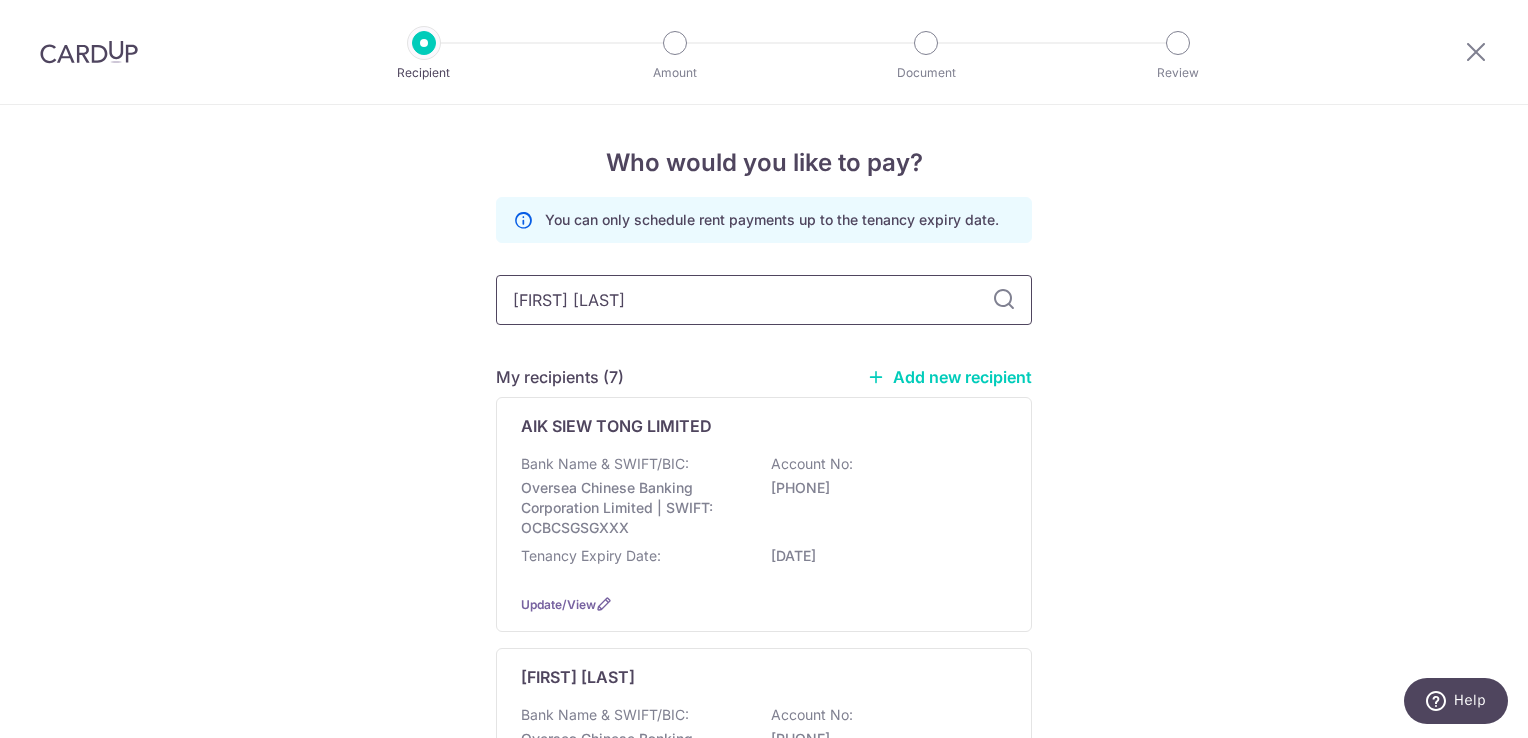 type on "yeo wa" 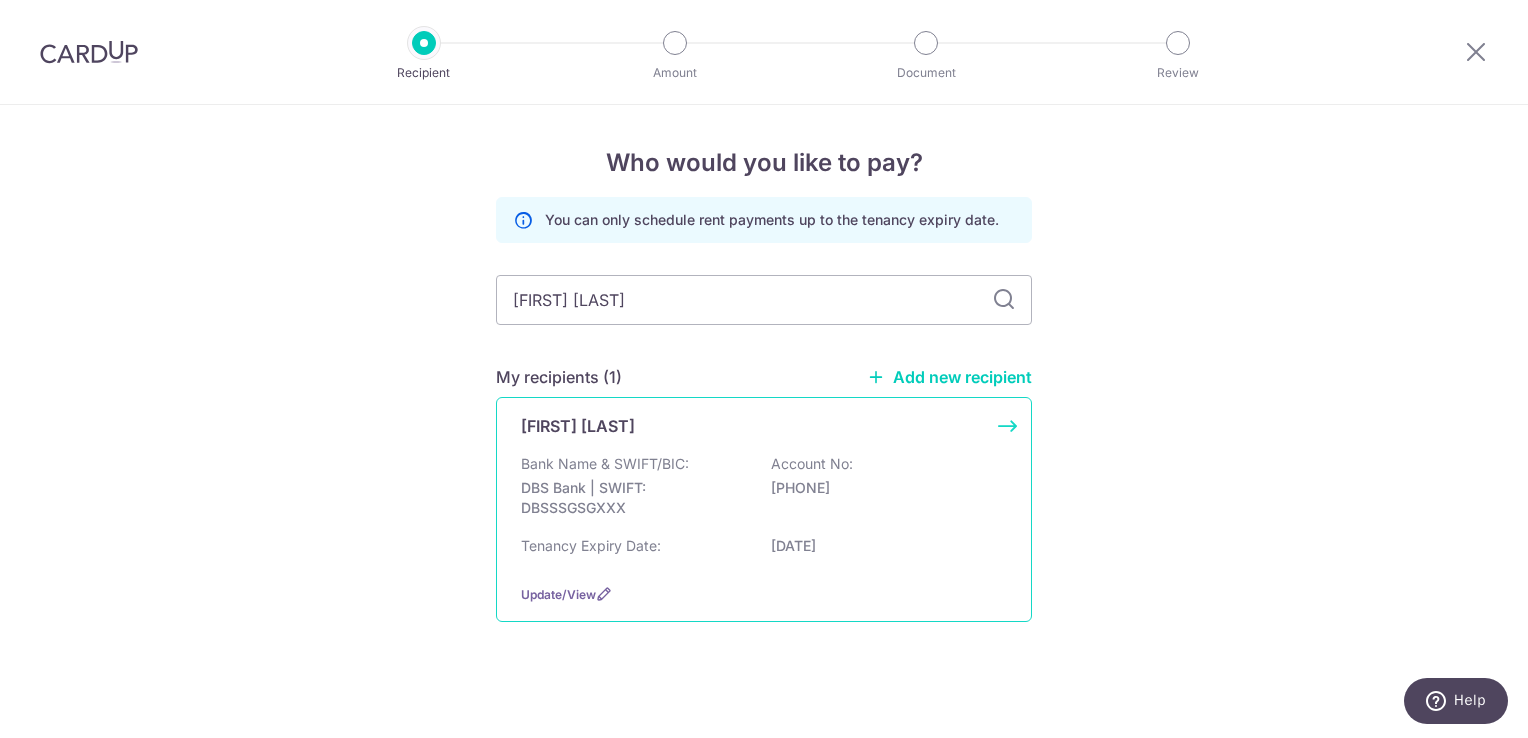 click on "Yeo Wai Koon" at bounding box center (578, 426) 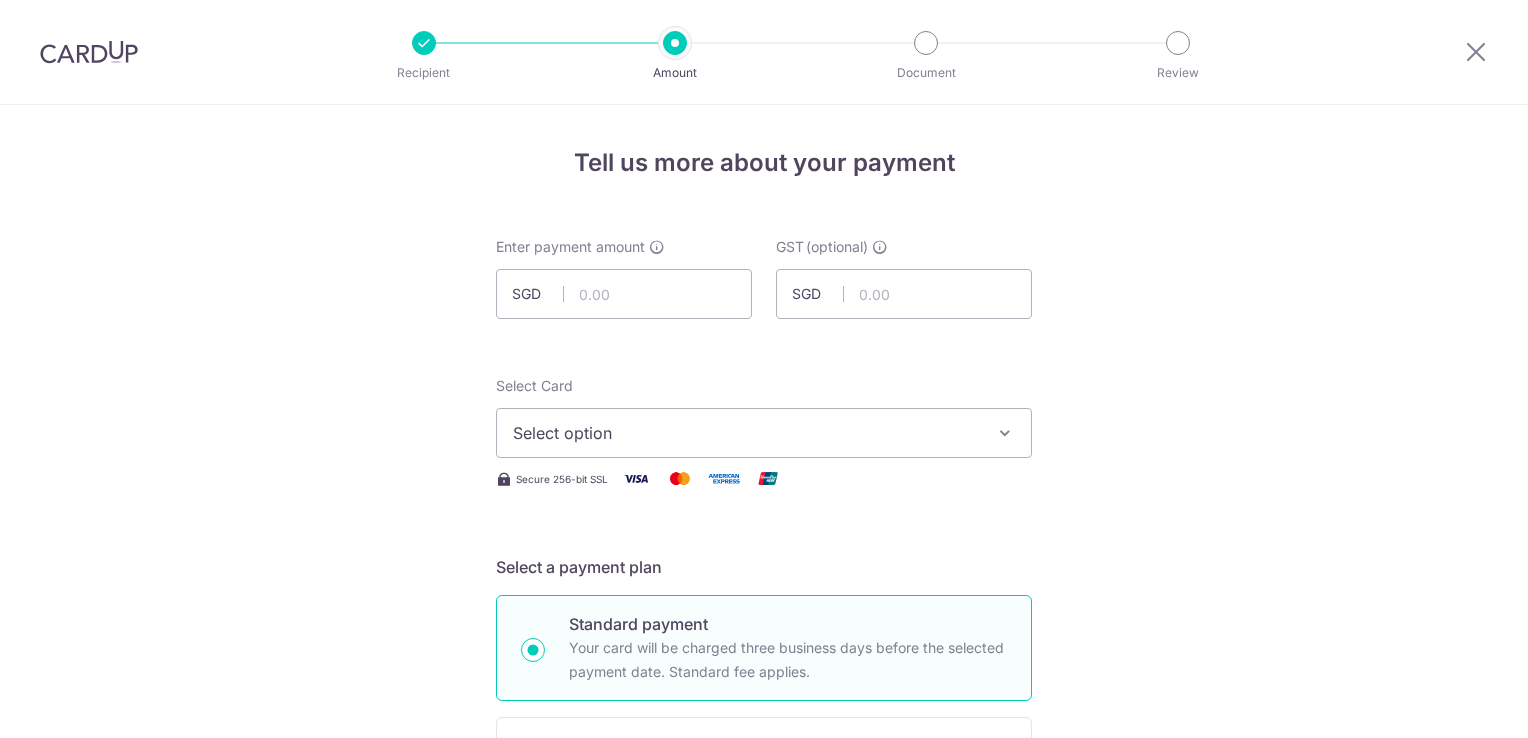 scroll, scrollTop: 0, scrollLeft: 0, axis: both 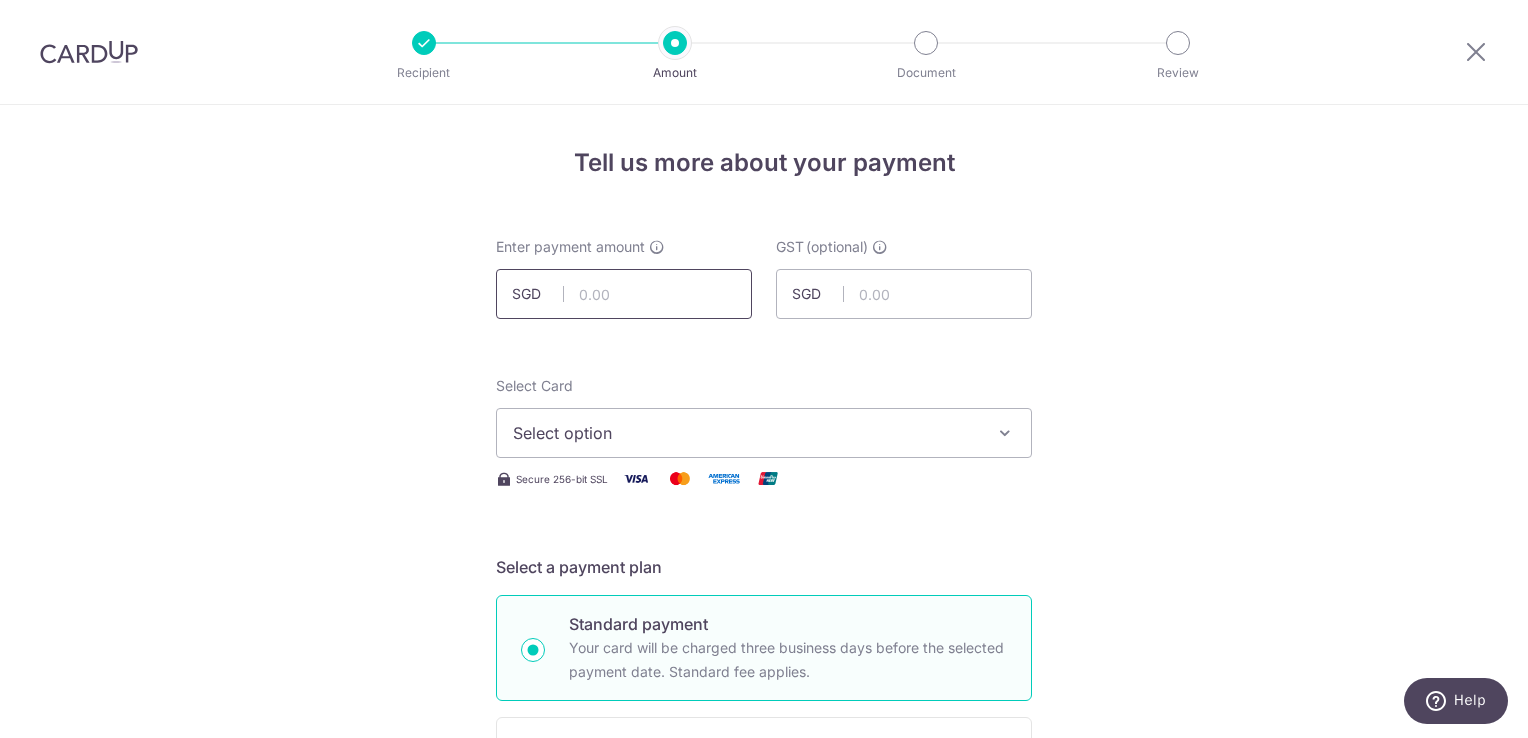 click at bounding box center [624, 294] 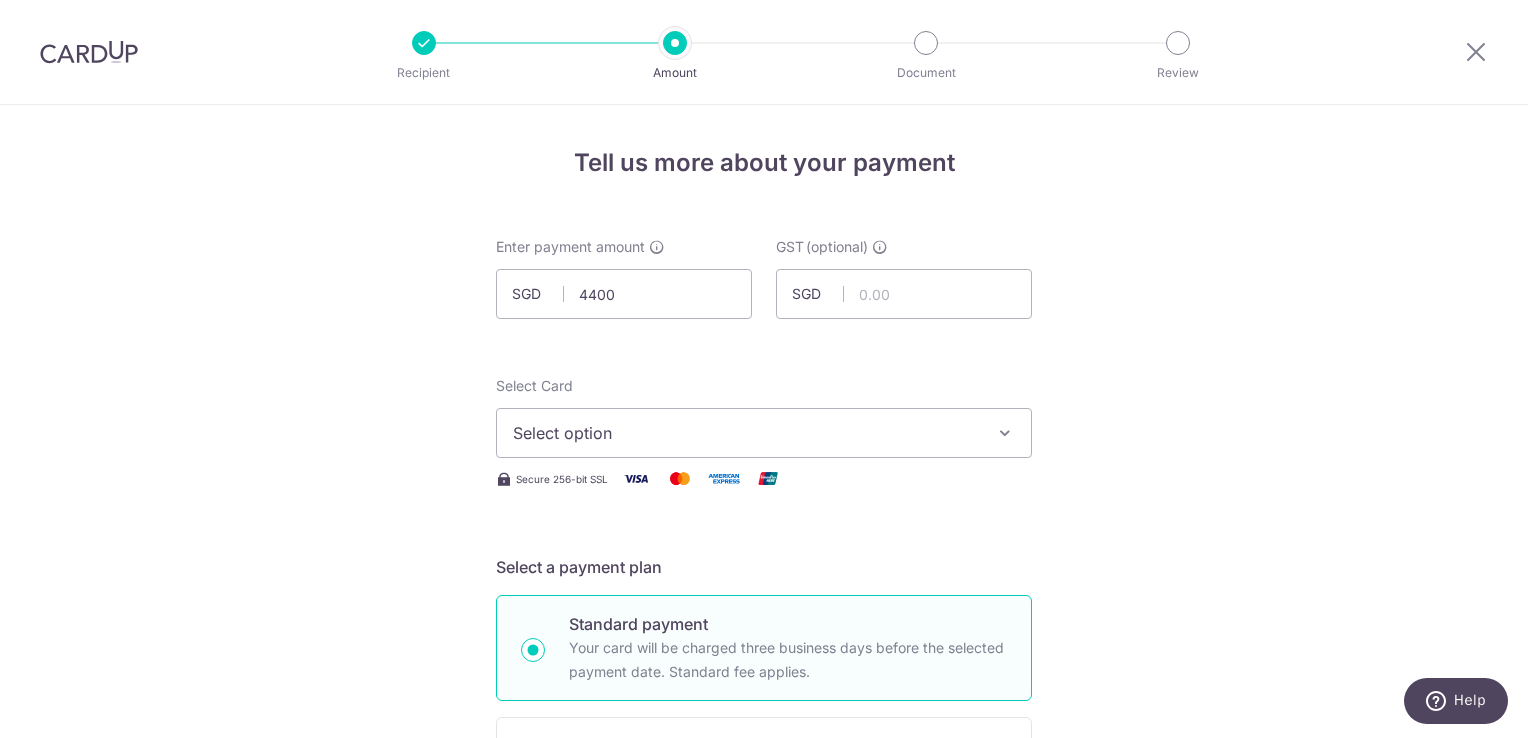 type on "4,400.00" 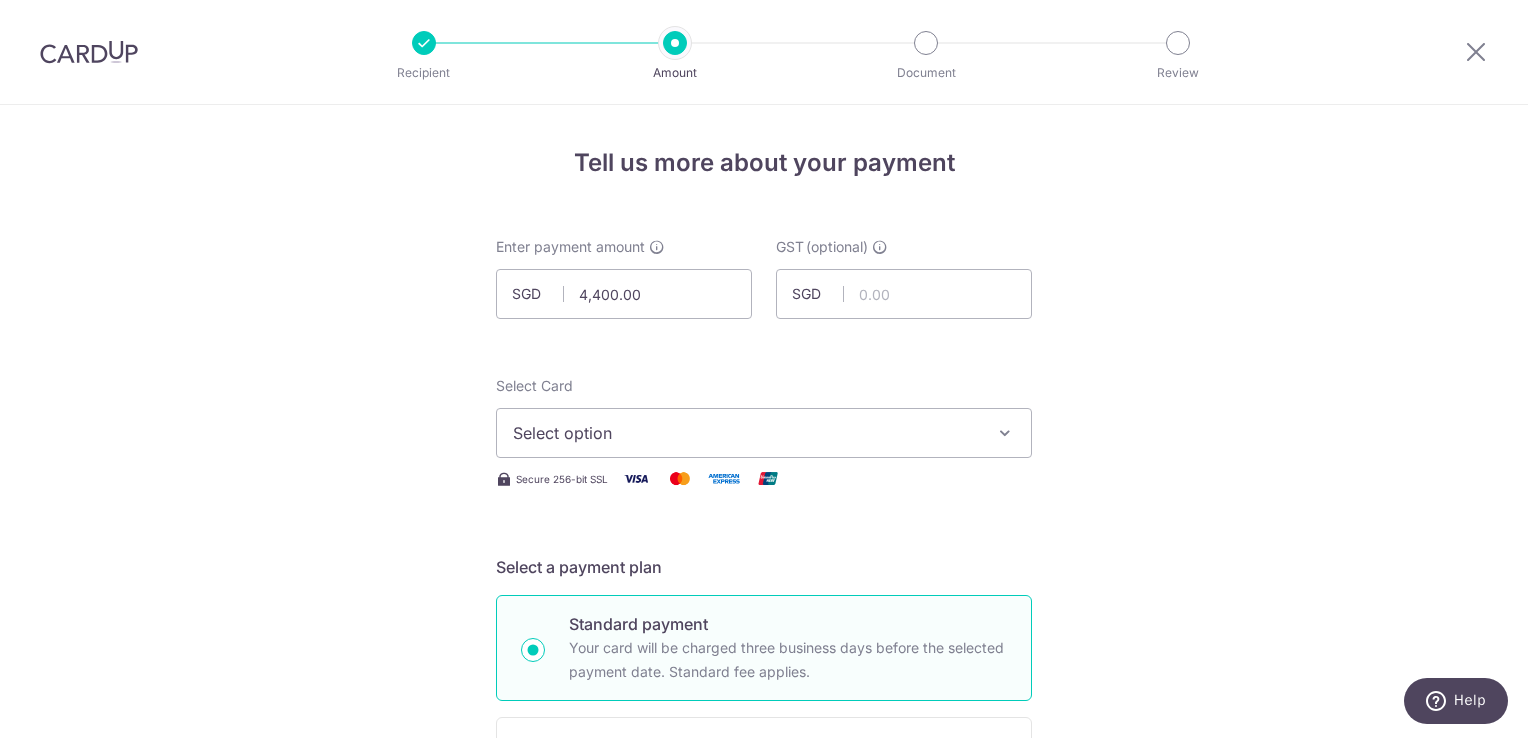 click on "Select option" at bounding box center [764, 433] 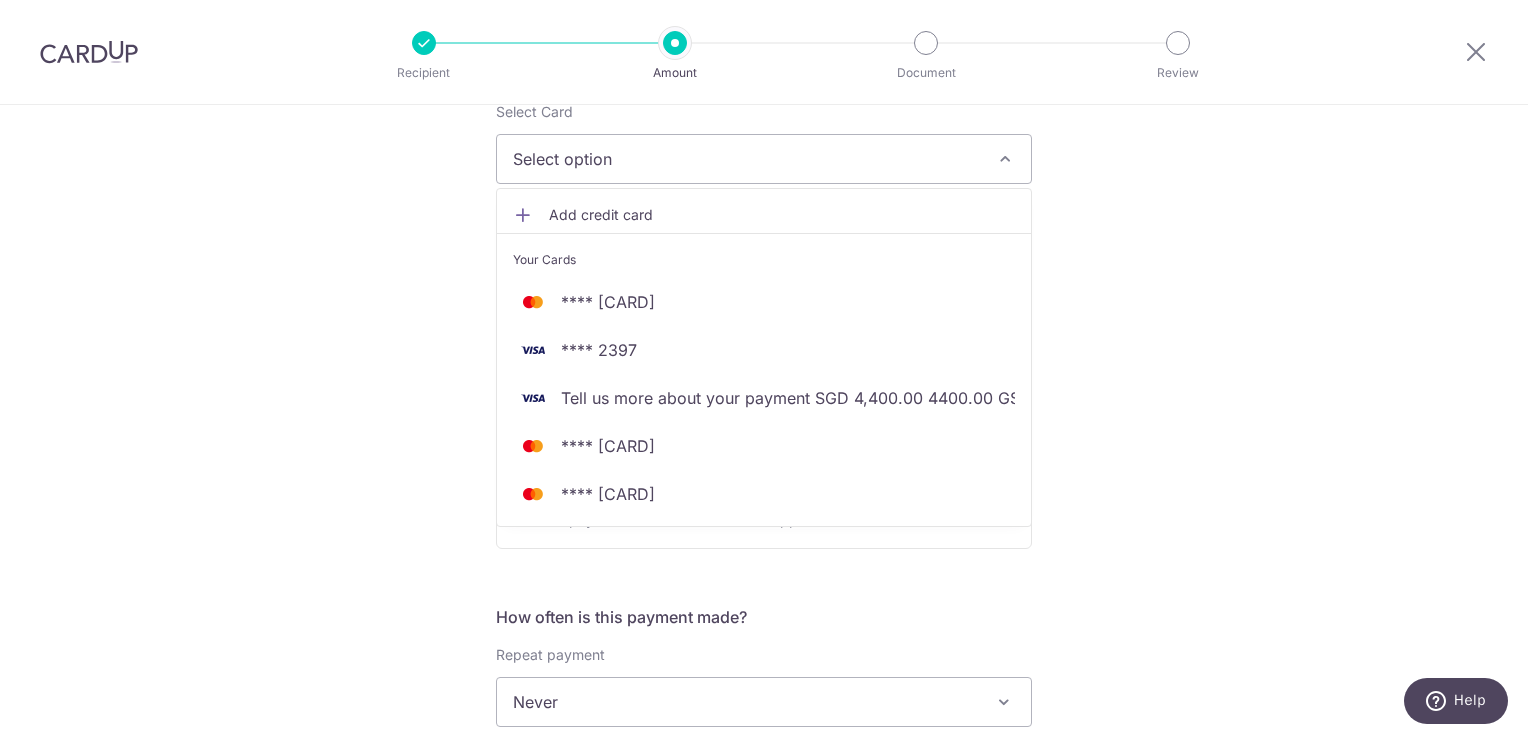 scroll, scrollTop: 279, scrollLeft: 0, axis: vertical 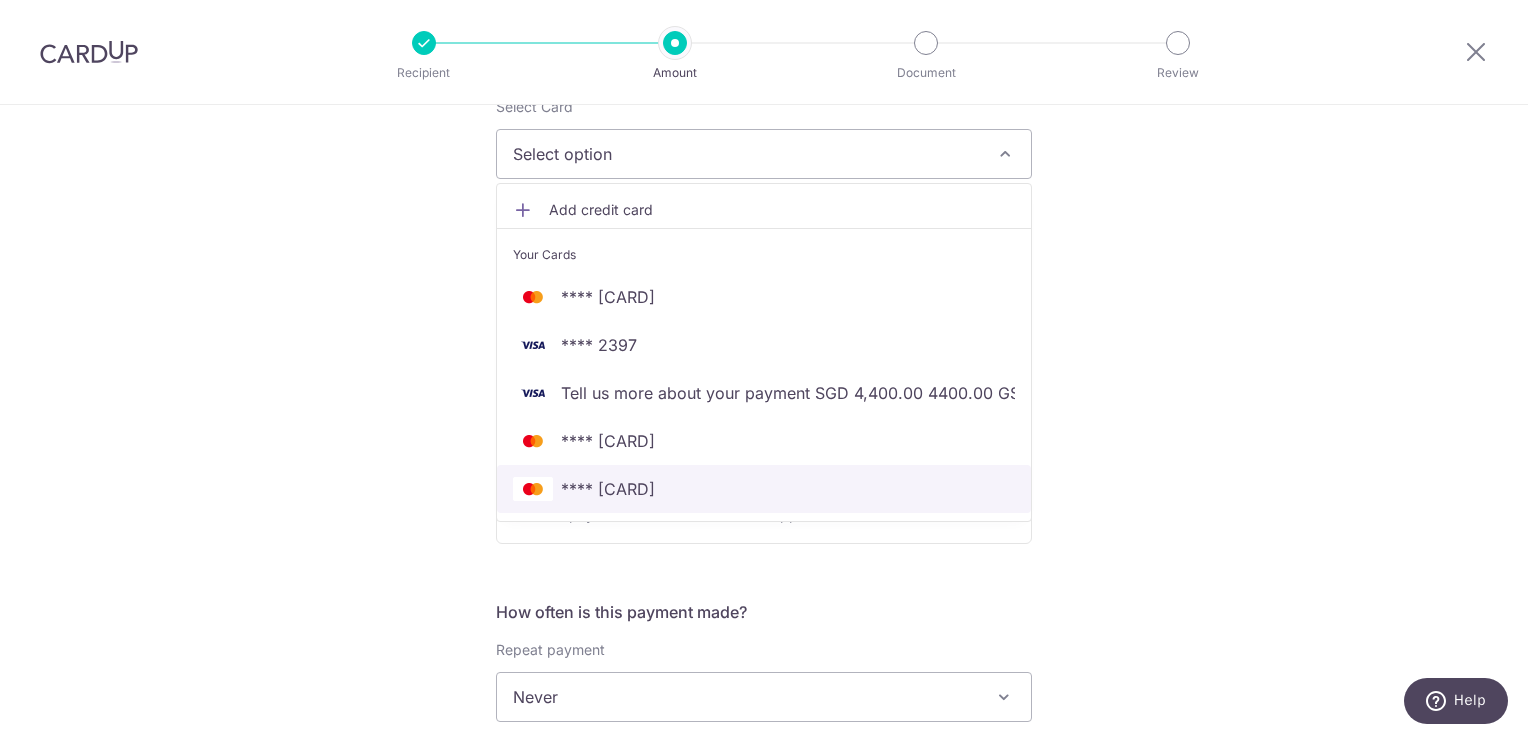 click on "**** 8073" at bounding box center (764, 489) 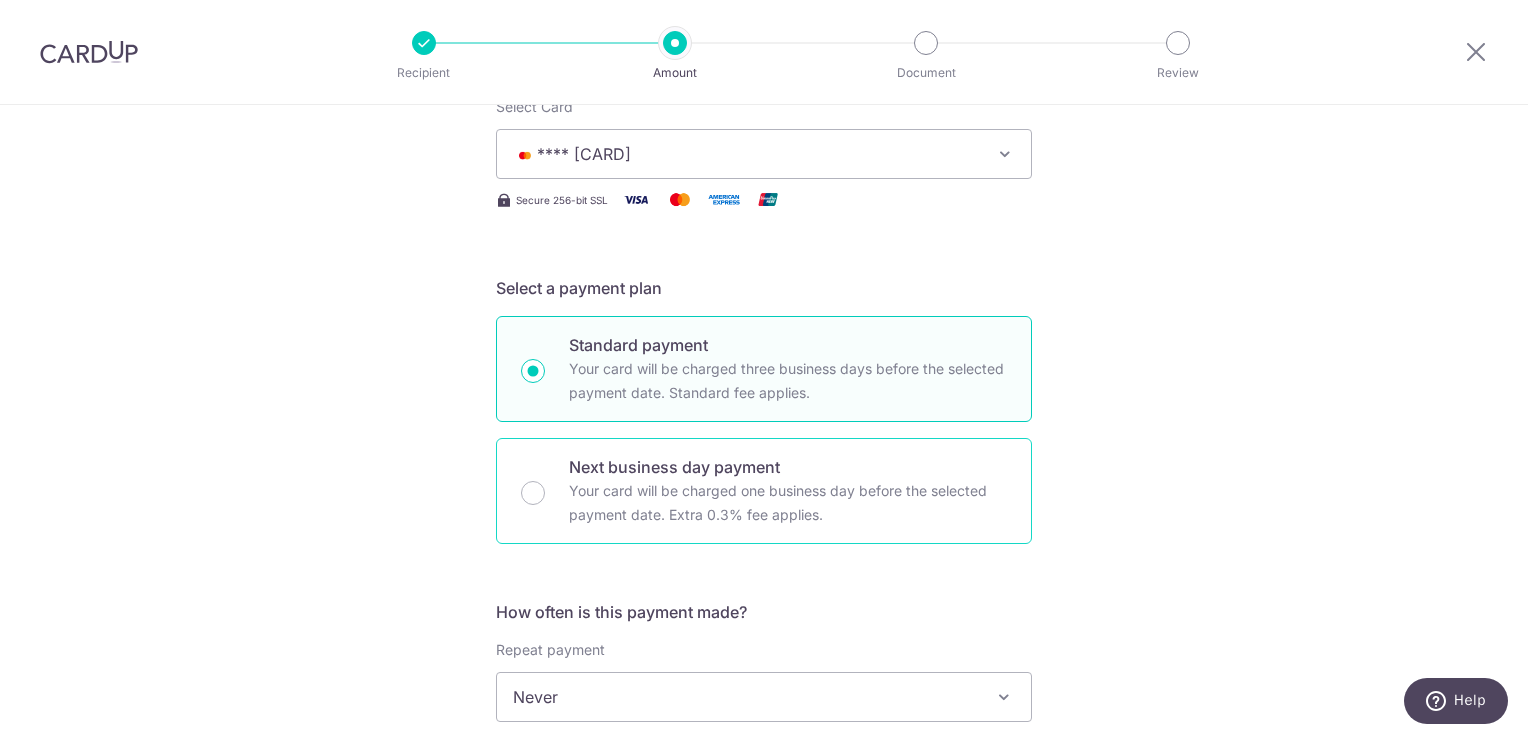click on "Next business day payment
Your card will be charged one business day before the selected payment date. Extra 0.3% fee applies." at bounding box center (764, 491) 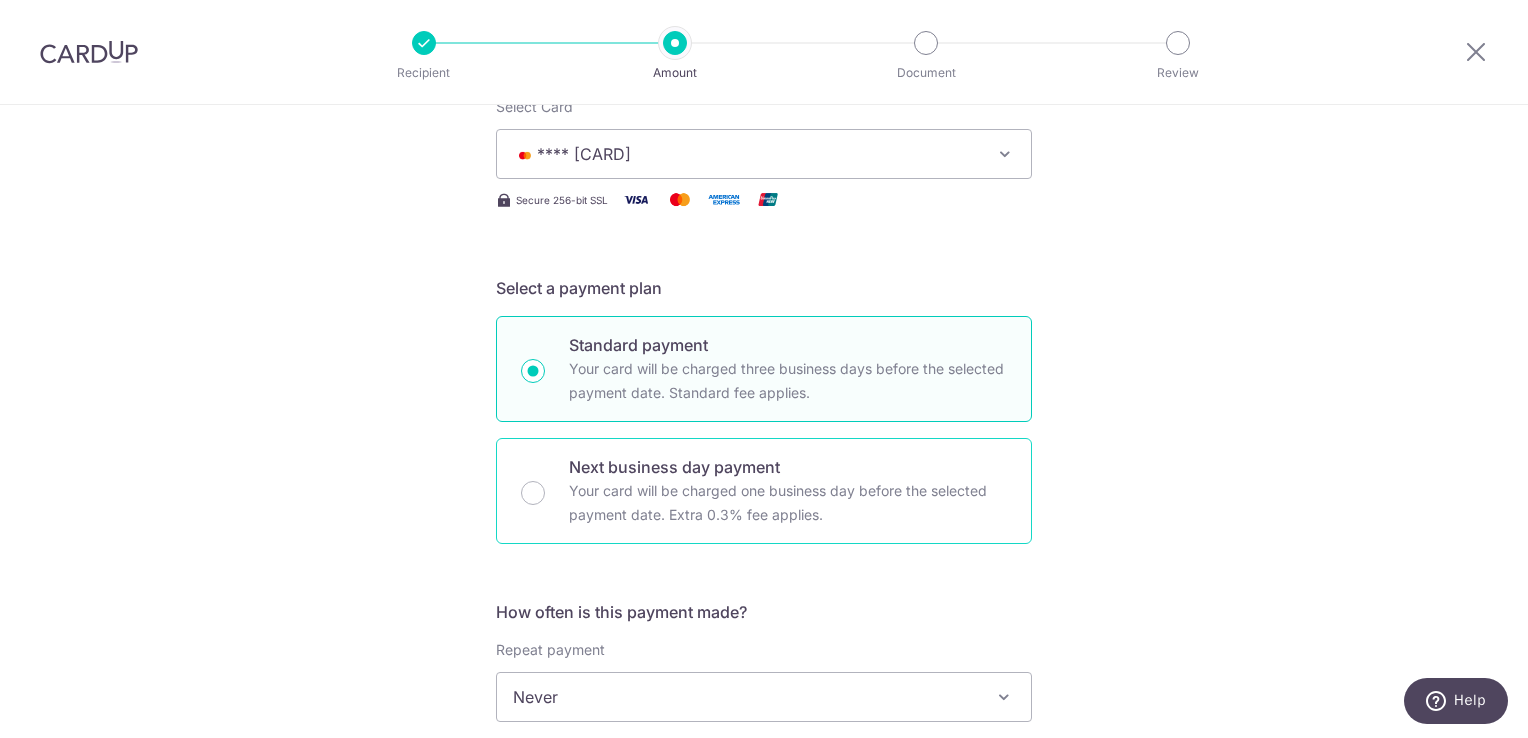 radio on "false" 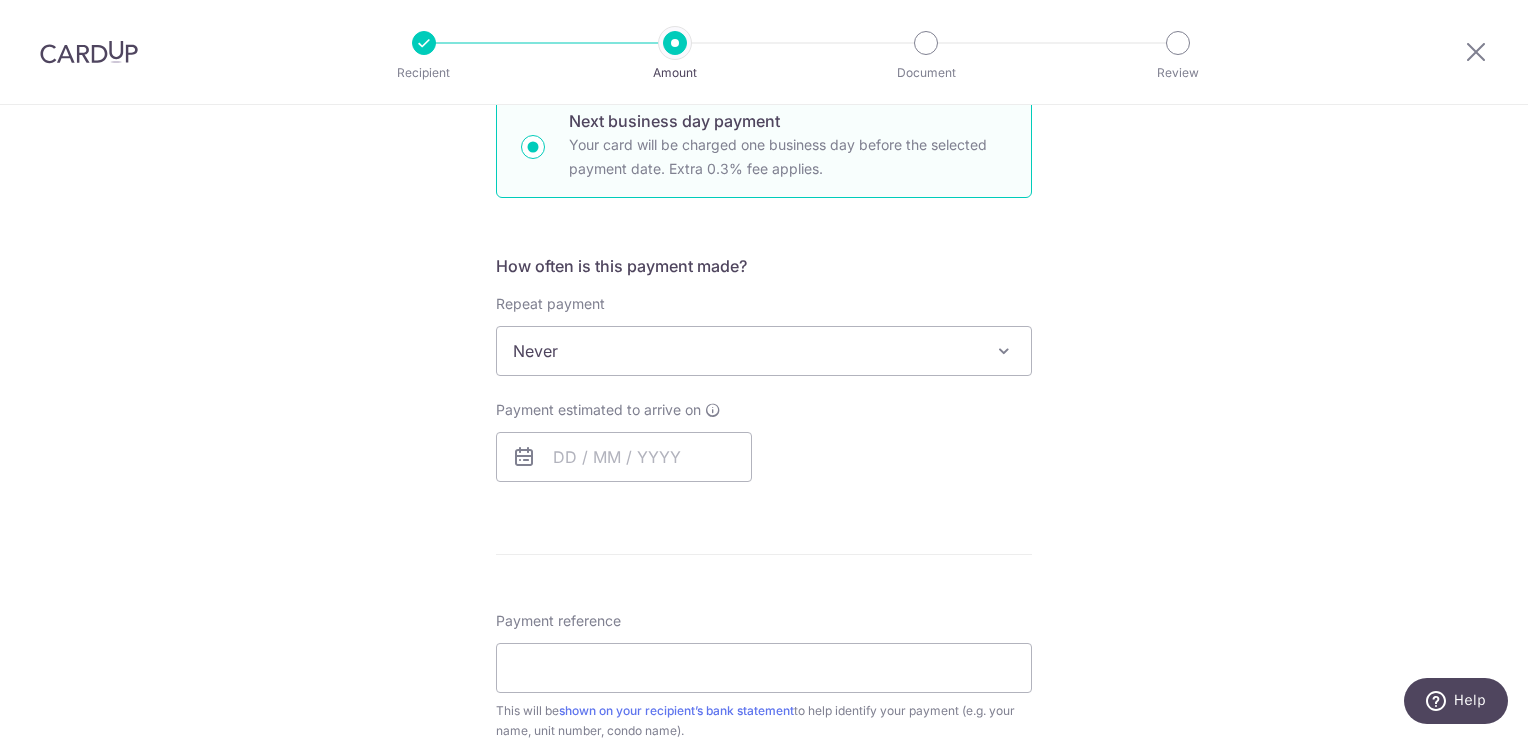 scroll, scrollTop: 701, scrollLeft: 0, axis: vertical 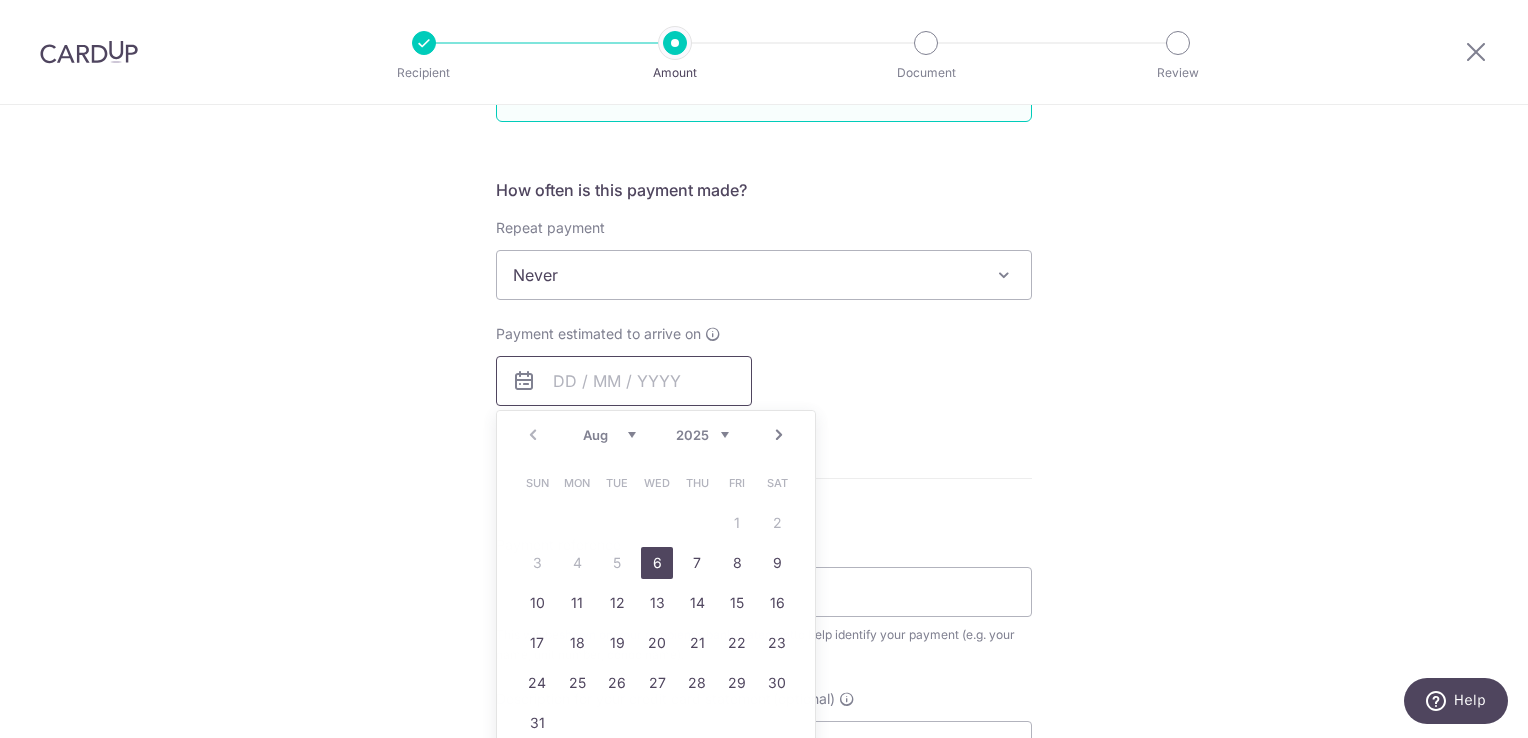 click at bounding box center (624, 381) 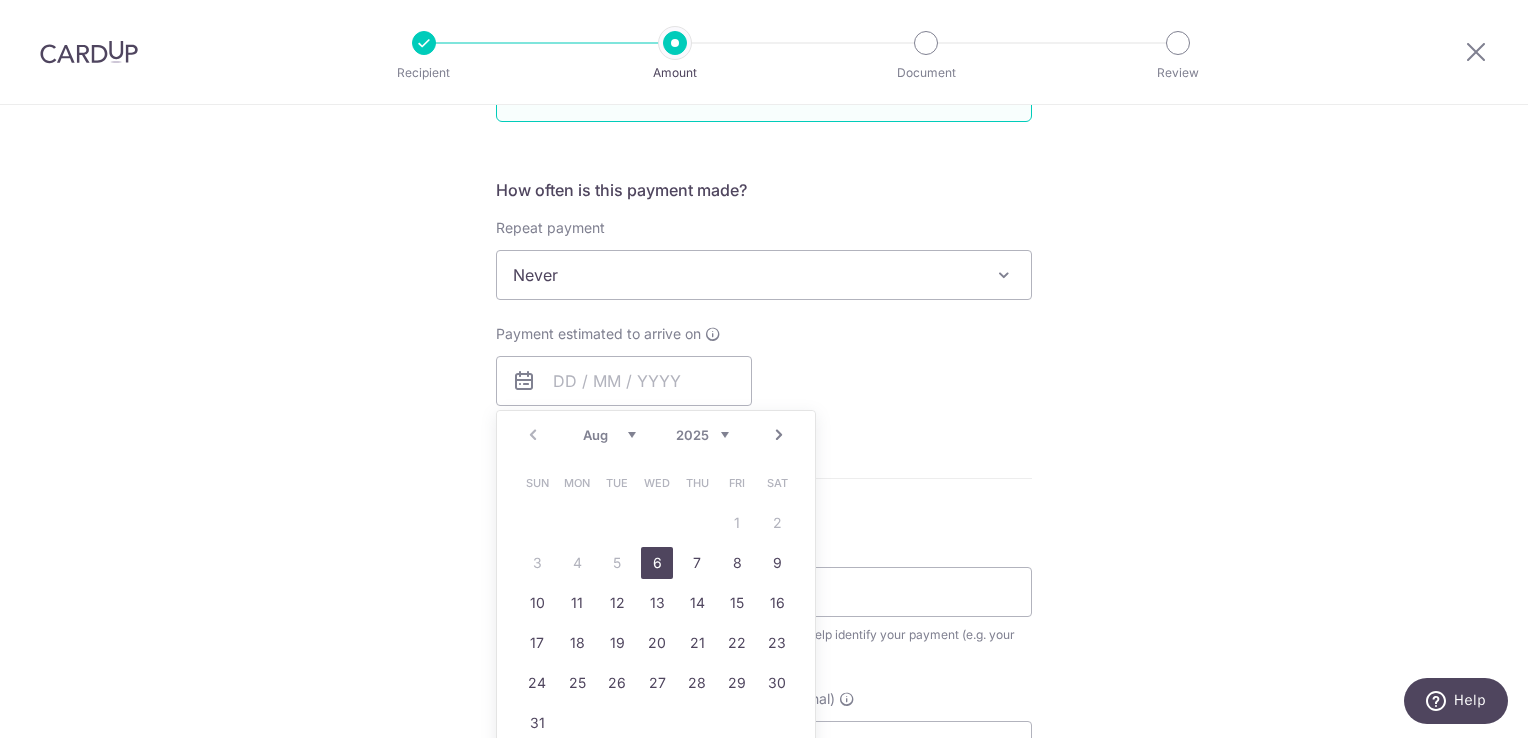 click on "6" at bounding box center [657, 563] 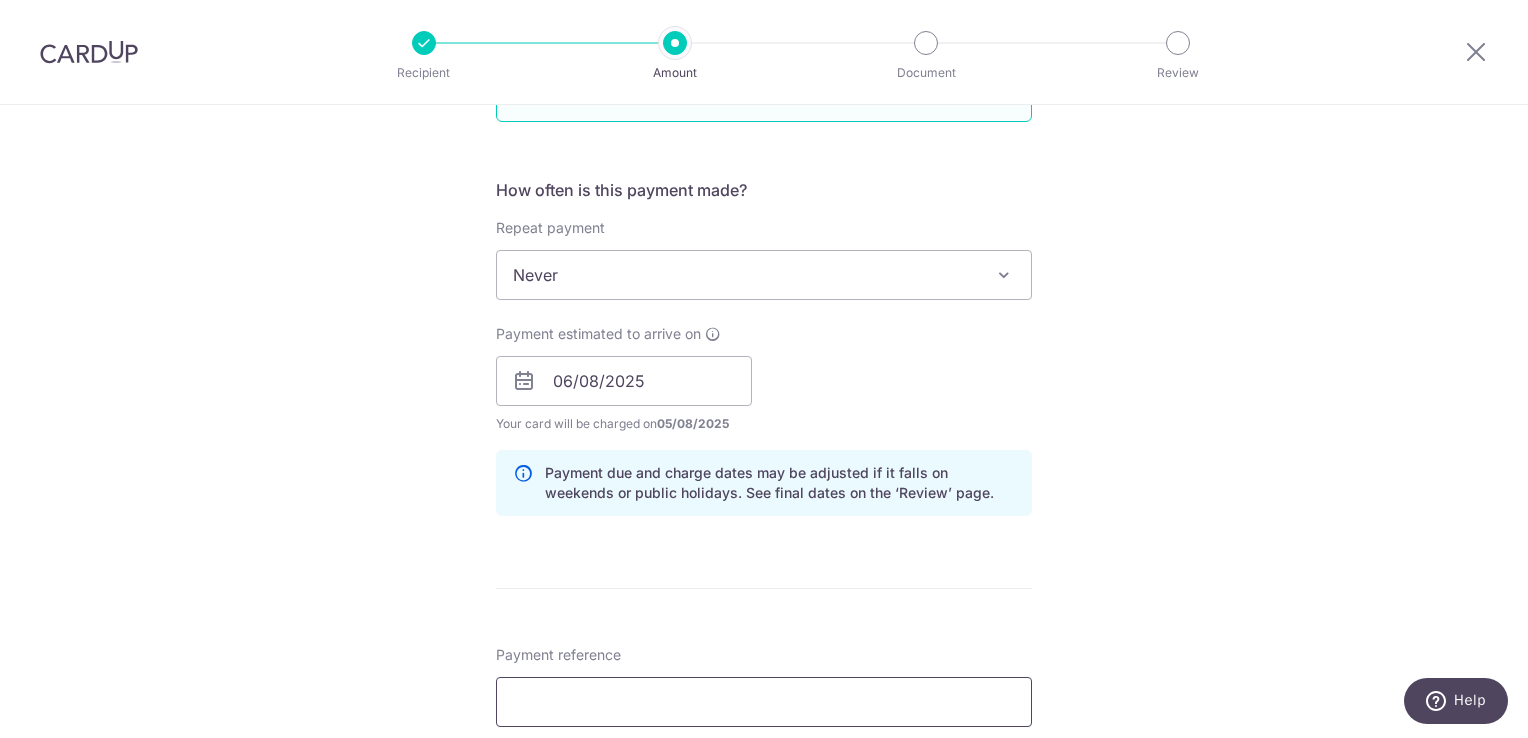 click on "Payment reference" at bounding box center (764, 702) 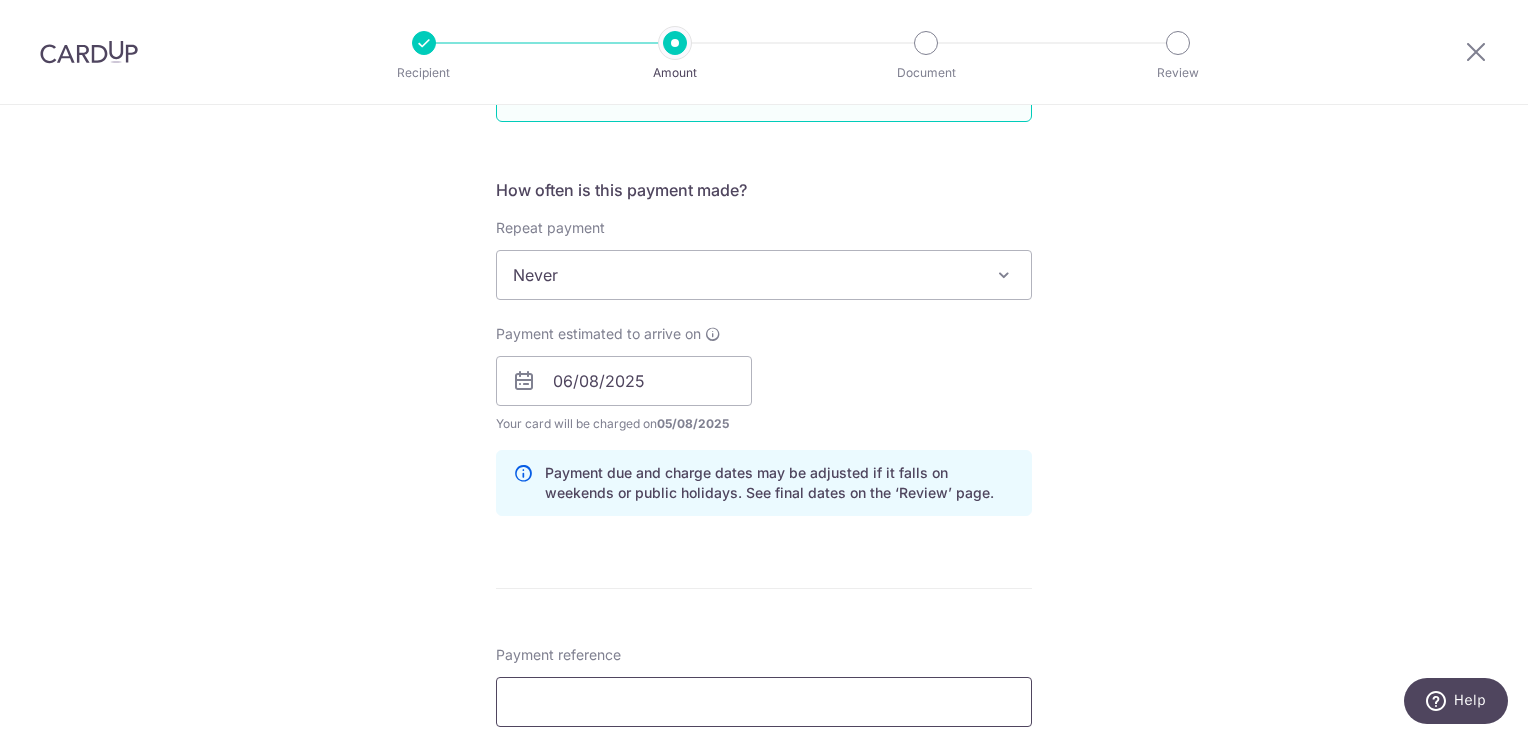 type on "Dover Rent" 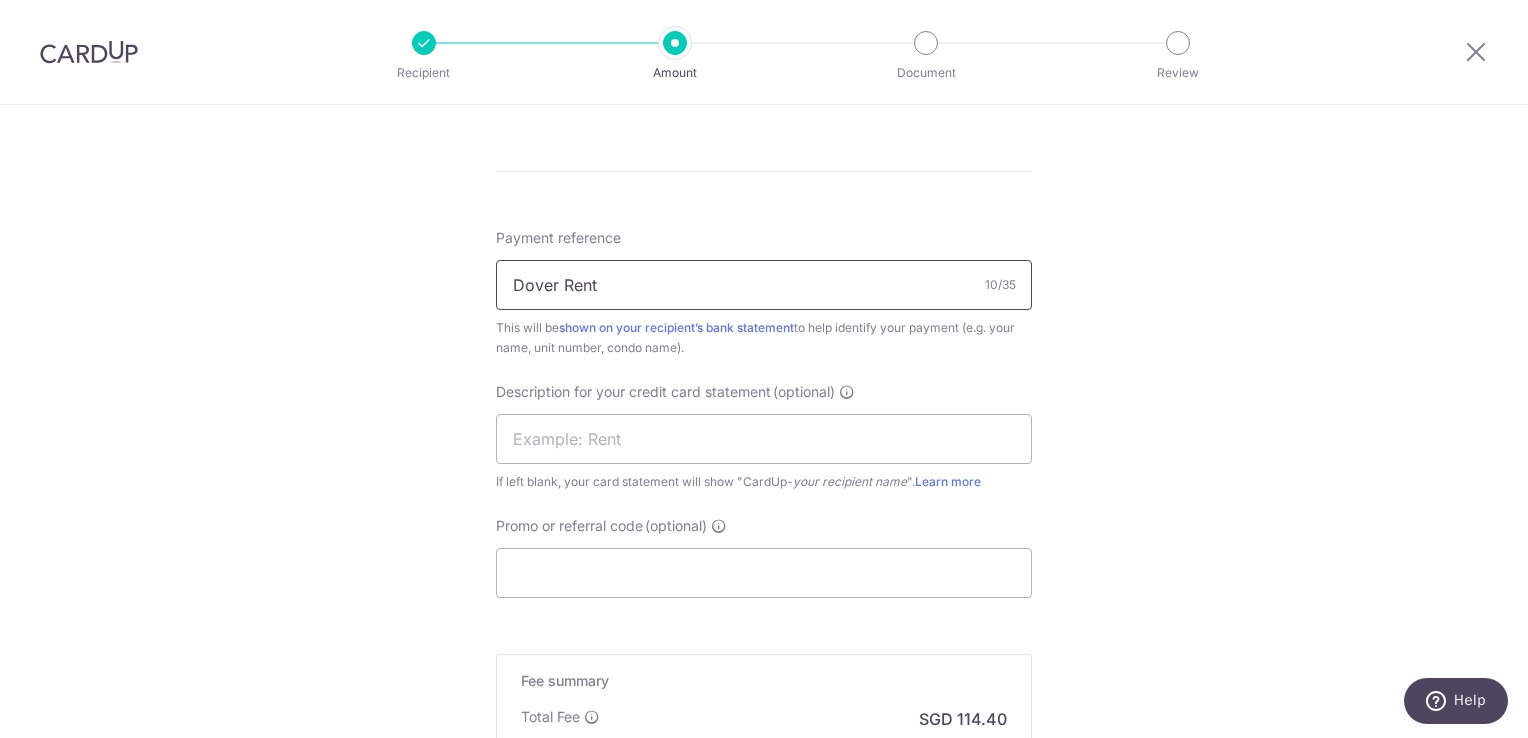 scroll, scrollTop: 1148, scrollLeft: 0, axis: vertical 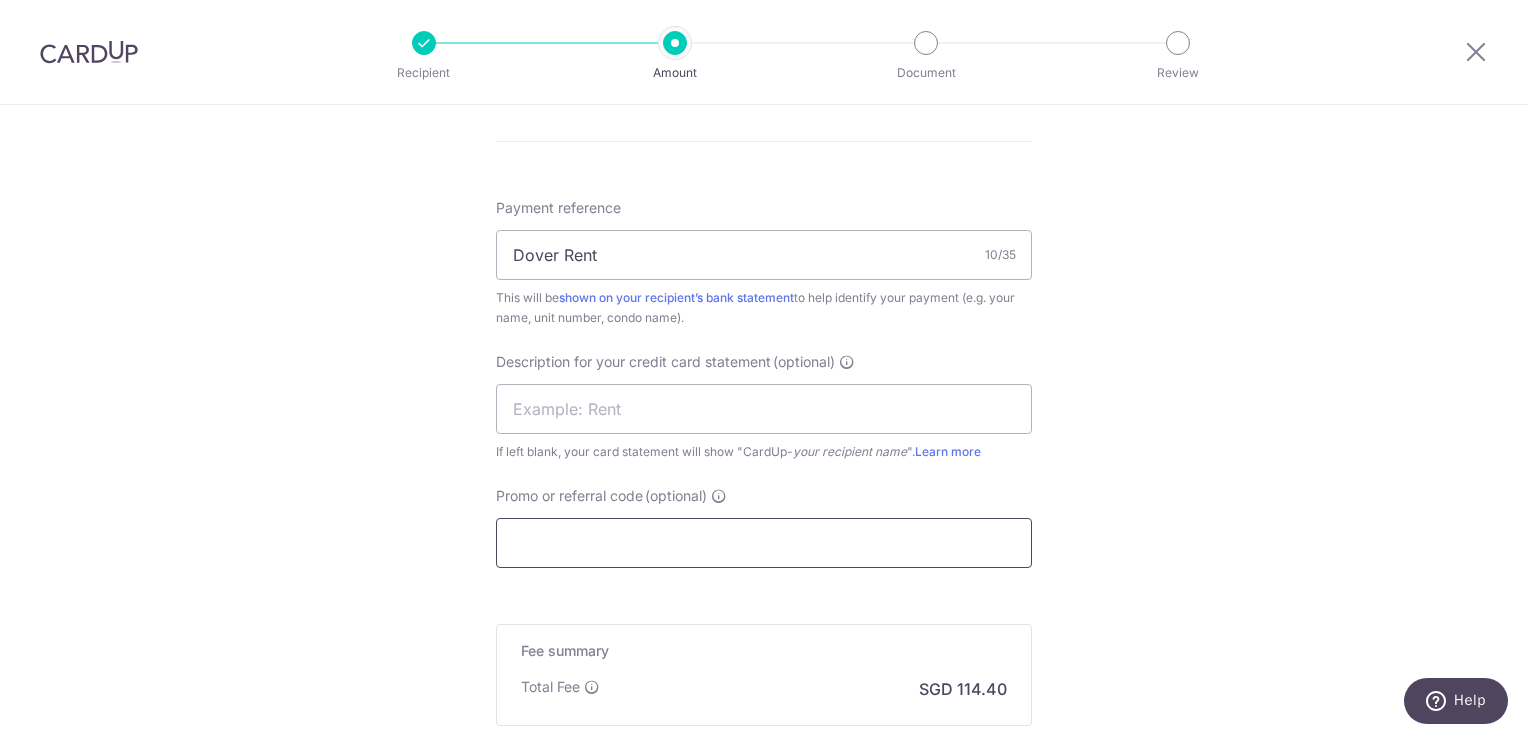 click on "Promo or referral code
(optional)" at bounding box center [764, 543] 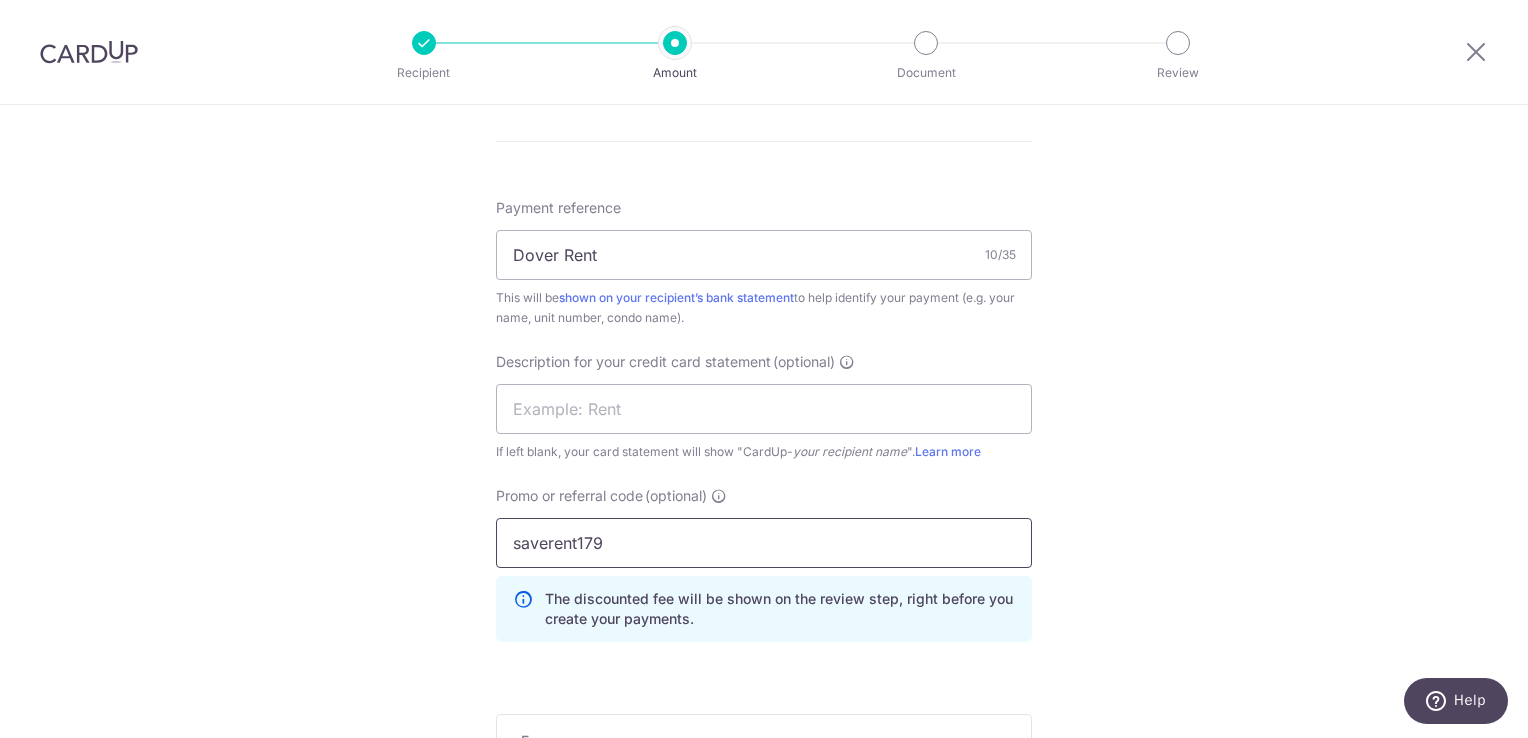 type on "saverent179" 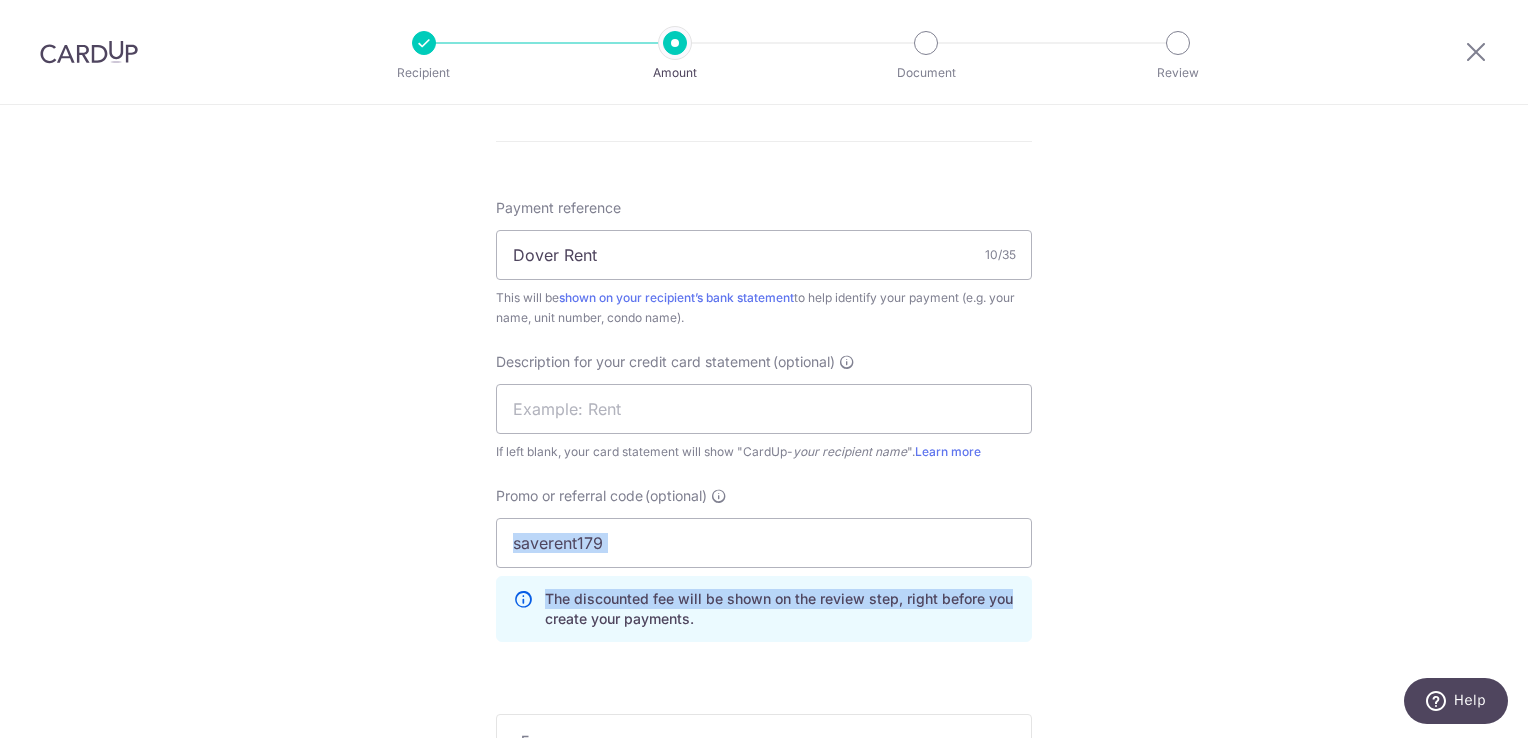 drag, startPoint x: 1527, startPoint y: 456, endPoint x: 1392, endPoint y: 566, distance: 174.14075 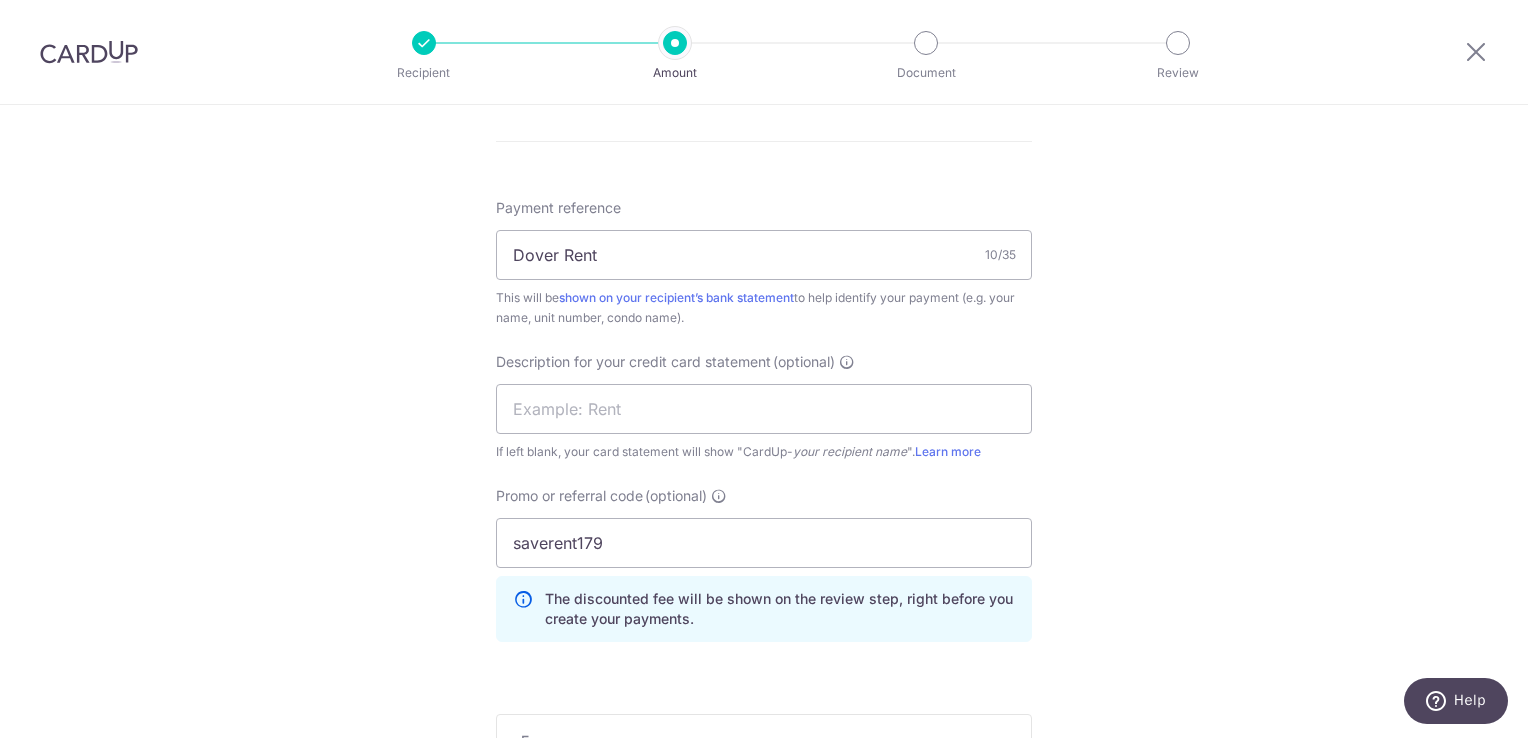 drag, startPoint x: 1392, startPoint y: 566, endPoint x: 1398, endPoint y: 653, distance: 87.20665 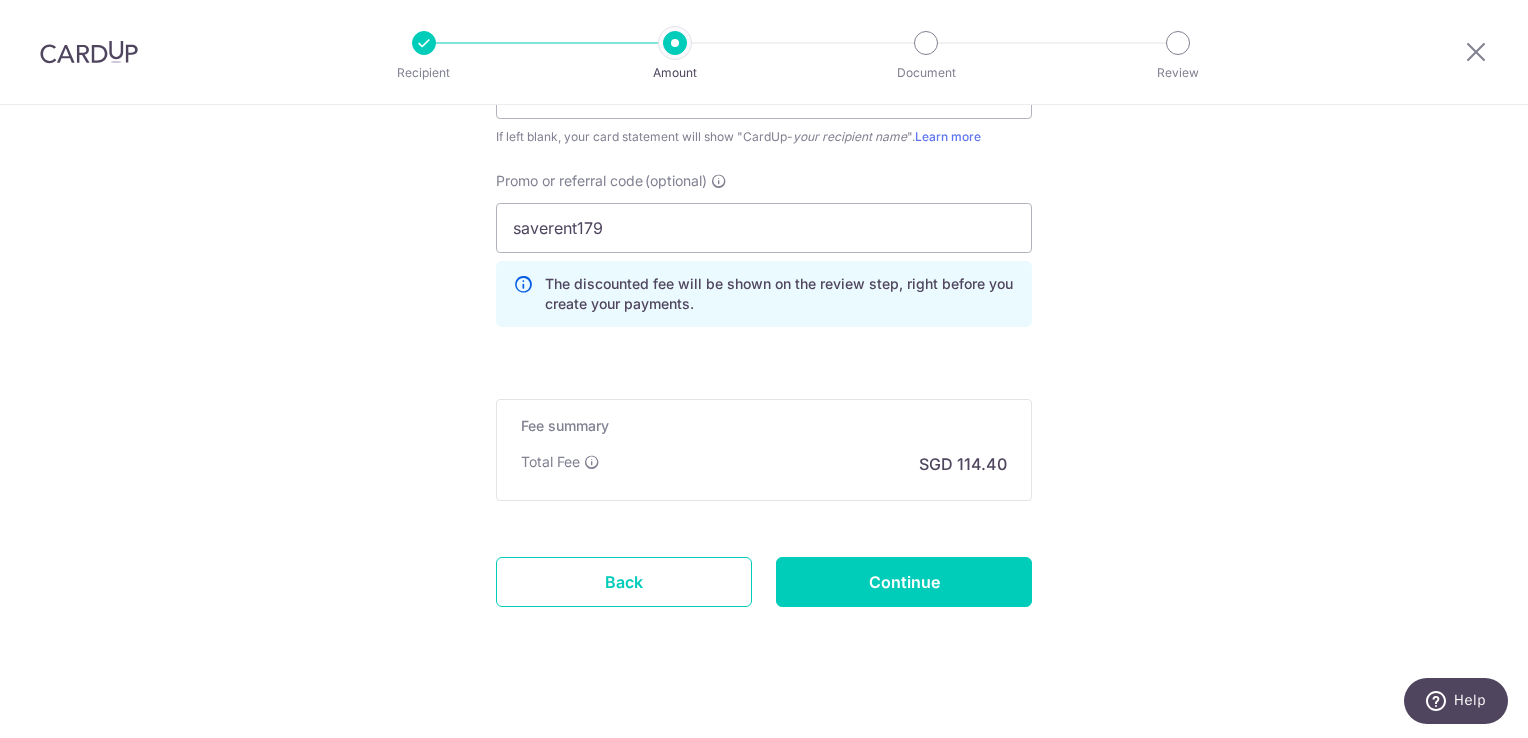scroll, scrollTop: 1478, scrollLeft: 0, axis: vertical 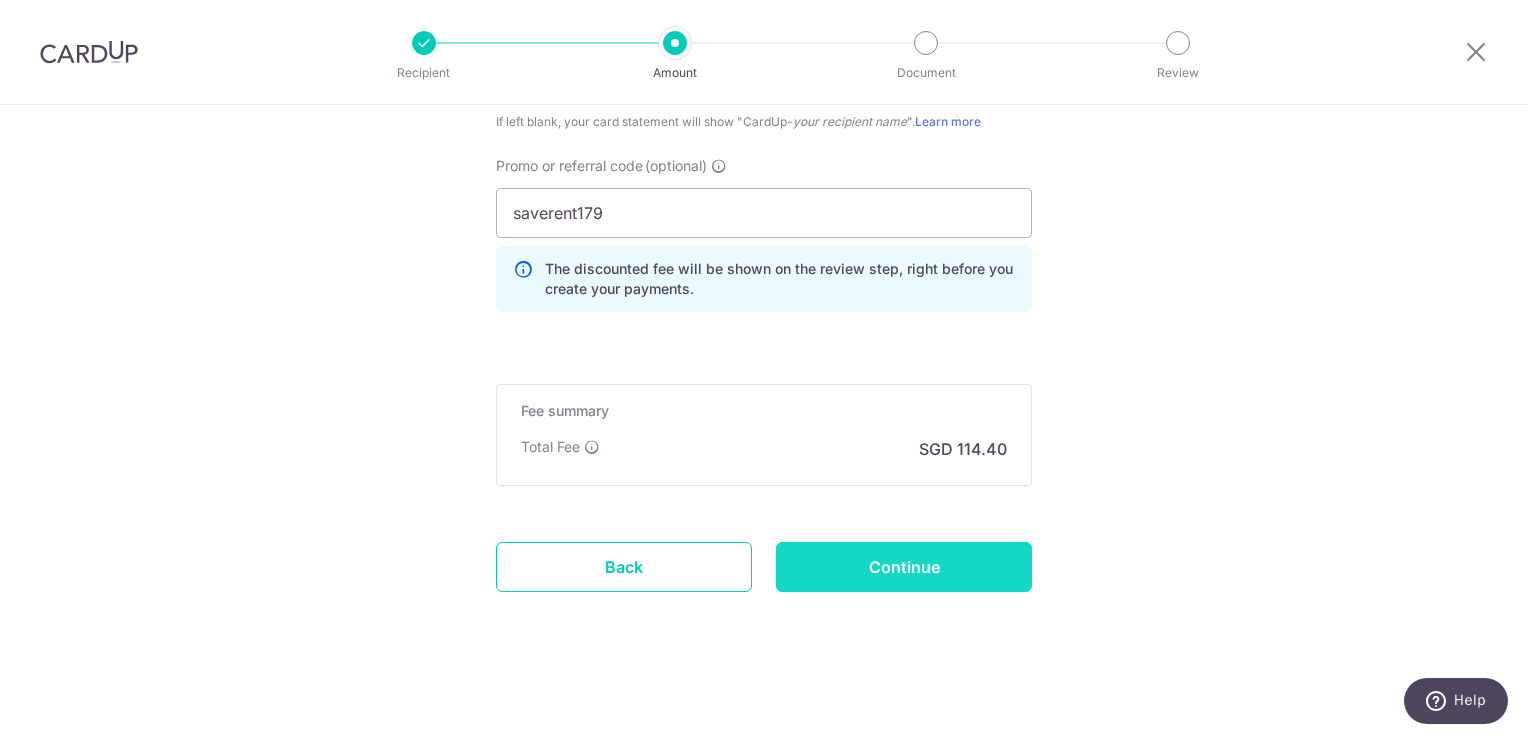 click on "Continue" at bounding box center [904, 567] 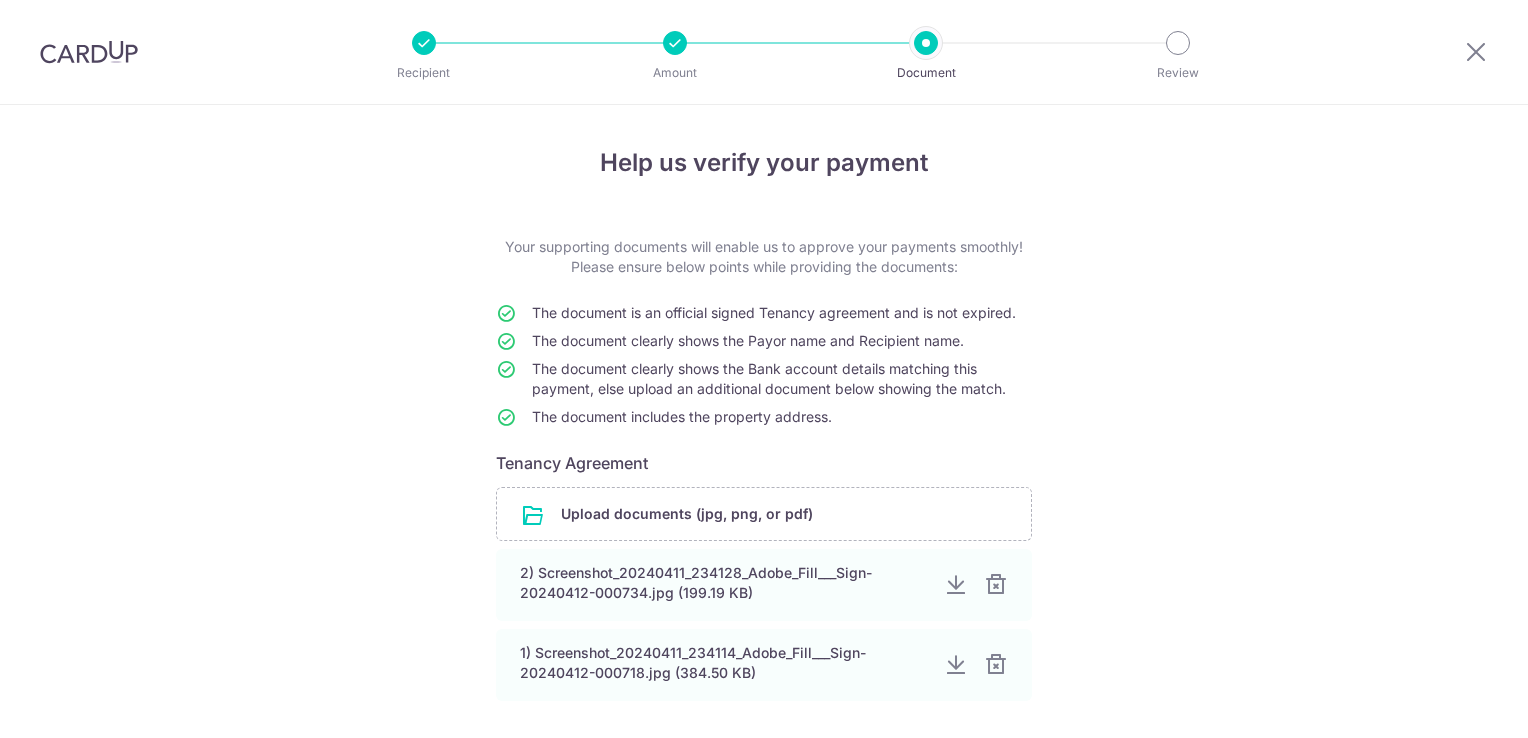 scroll, scrollTop: 0, scrollLeft: 0, axis: both 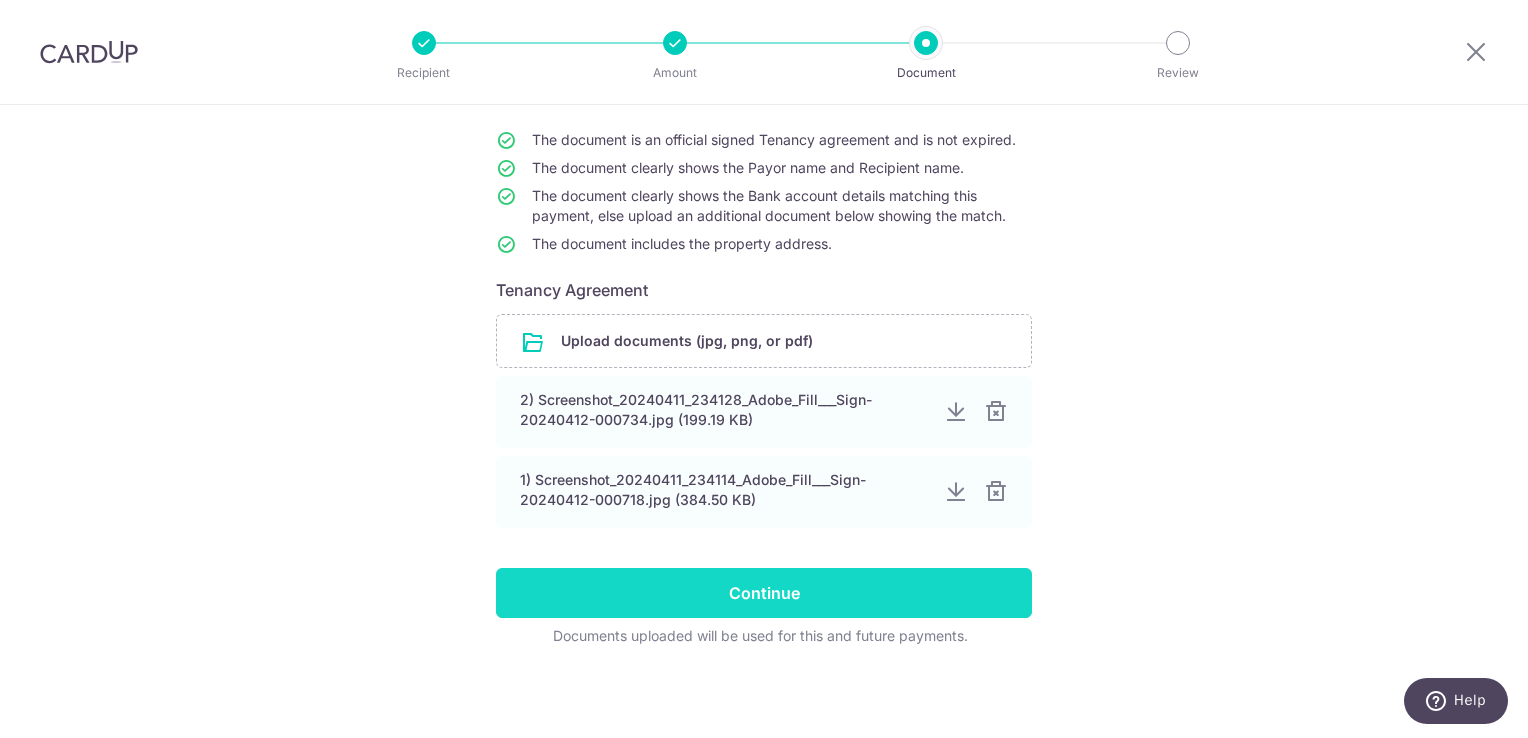 click on "Continue" at bounding box center (764, 593) 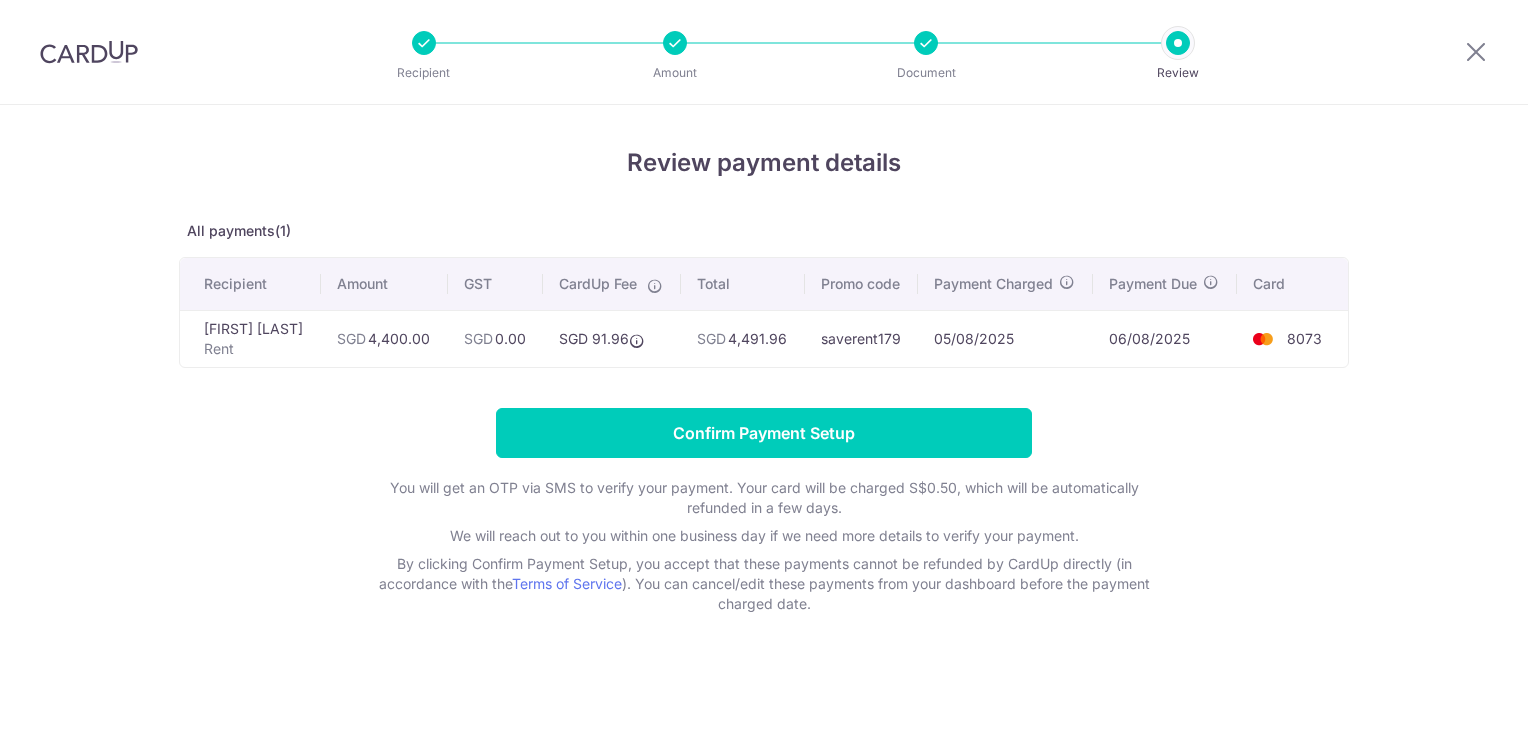 scroll, scrollTop: 0, scrollLeft: 0, axis: both 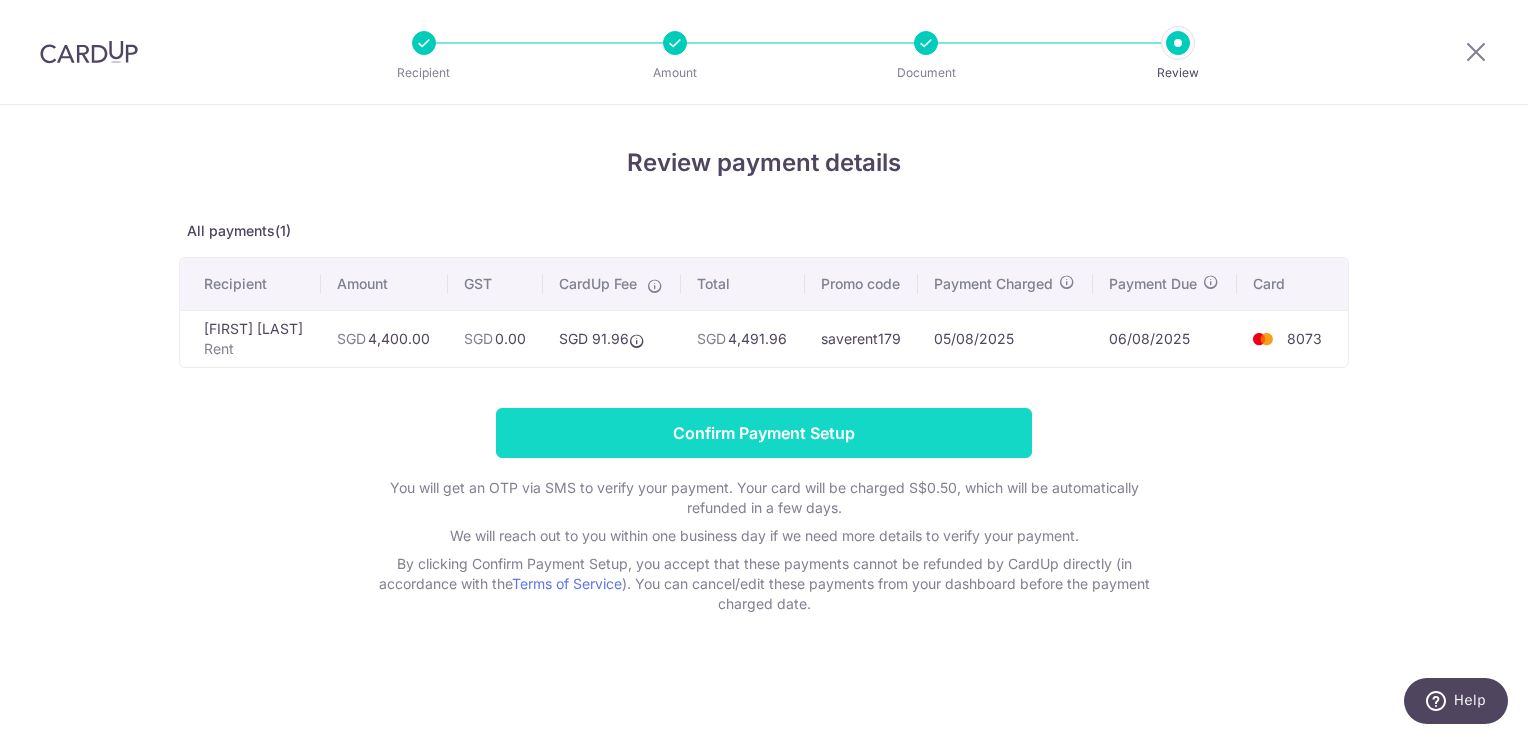 click on "Confirm Payment Setup" at bounding box center [764, 433] 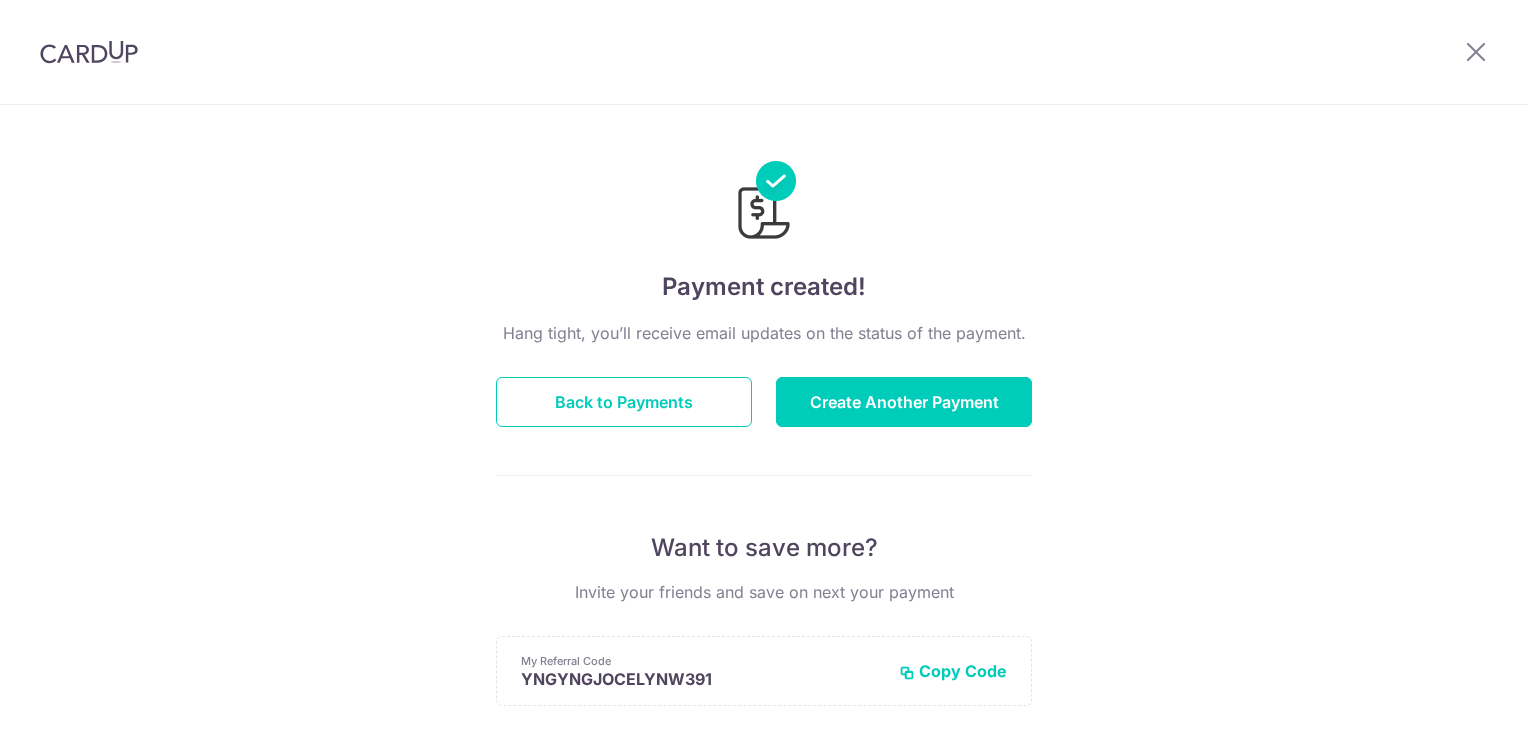 scroll, scrollTop: 0, scrollLeft: 0, axis: both 